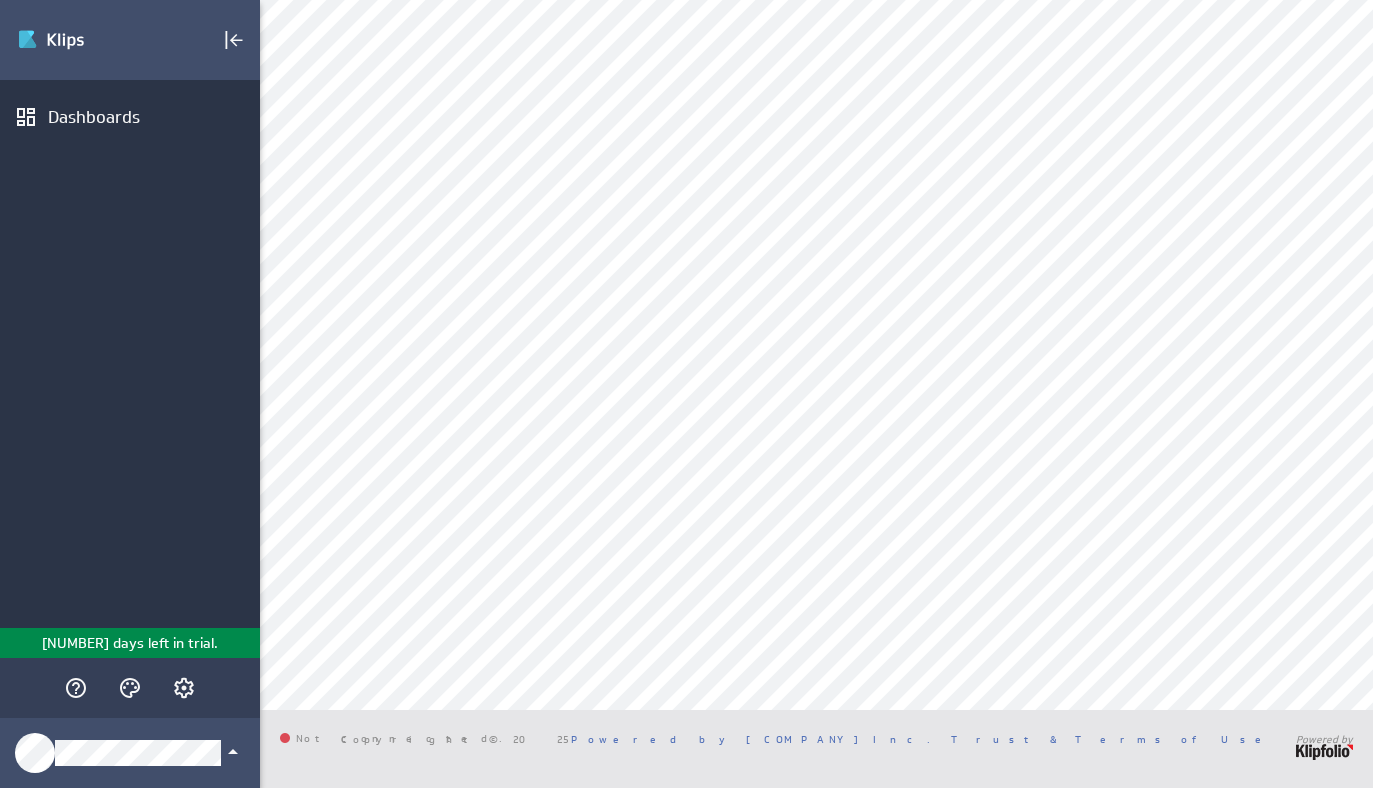 scroll, scrollTop: 0, scrollLeft: 0, axis: both 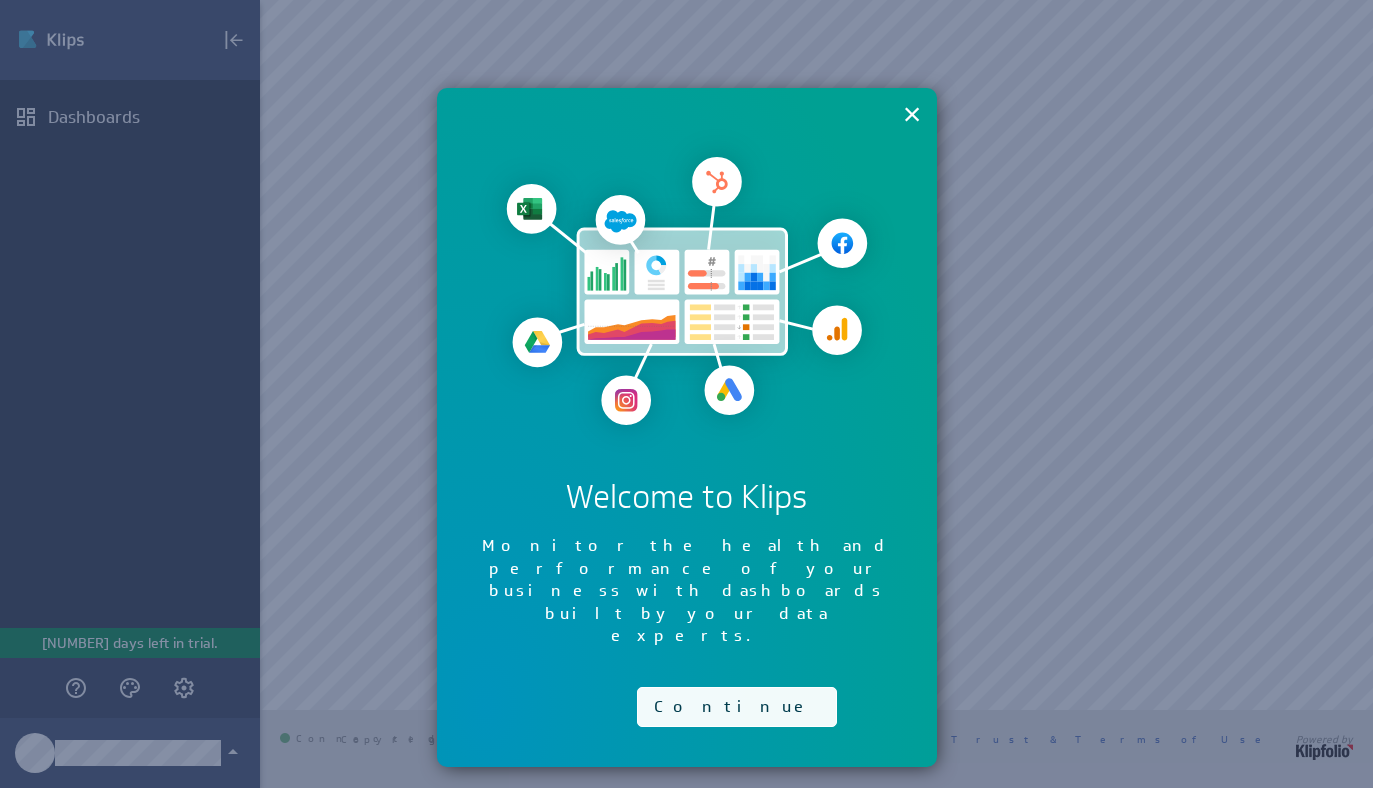 click on "Continue" at bounding box center (737, 707) 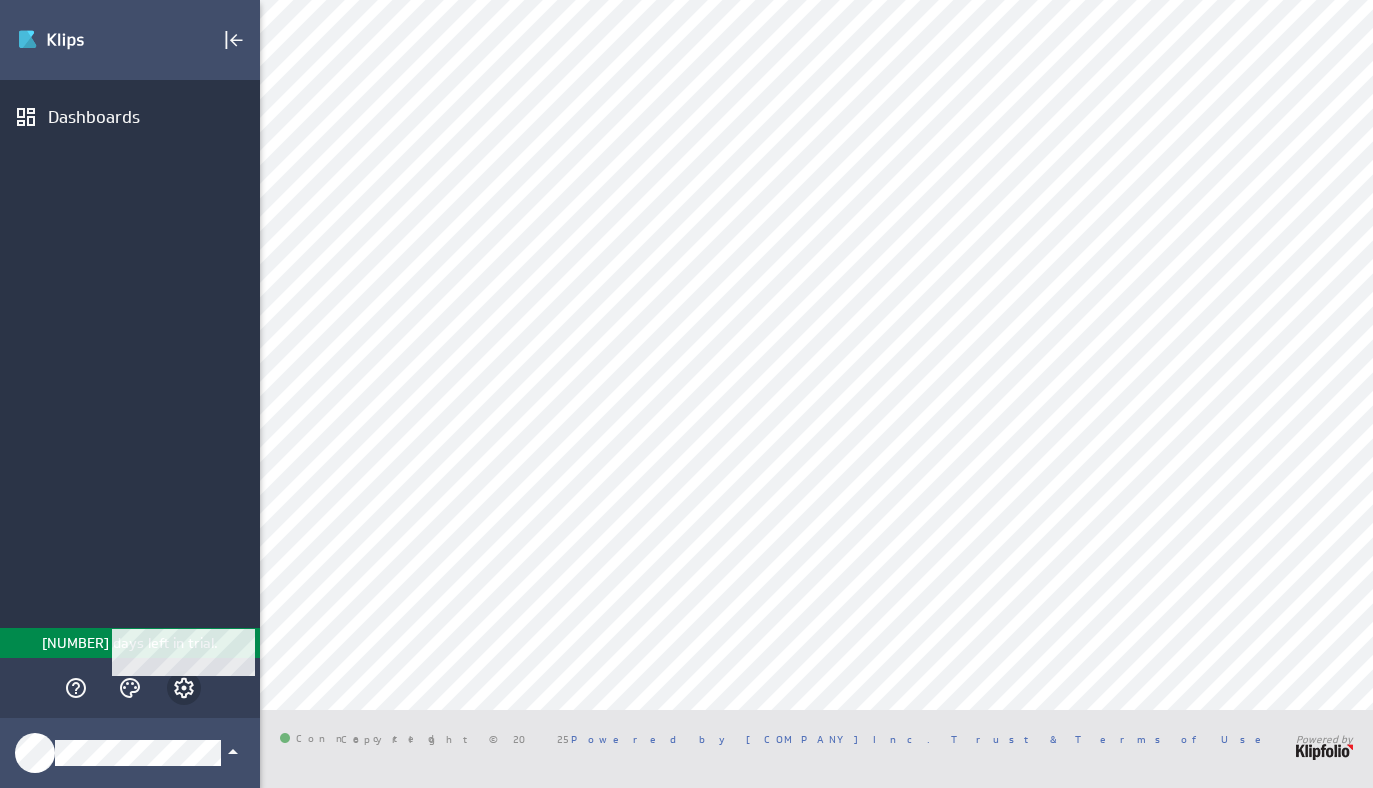 click 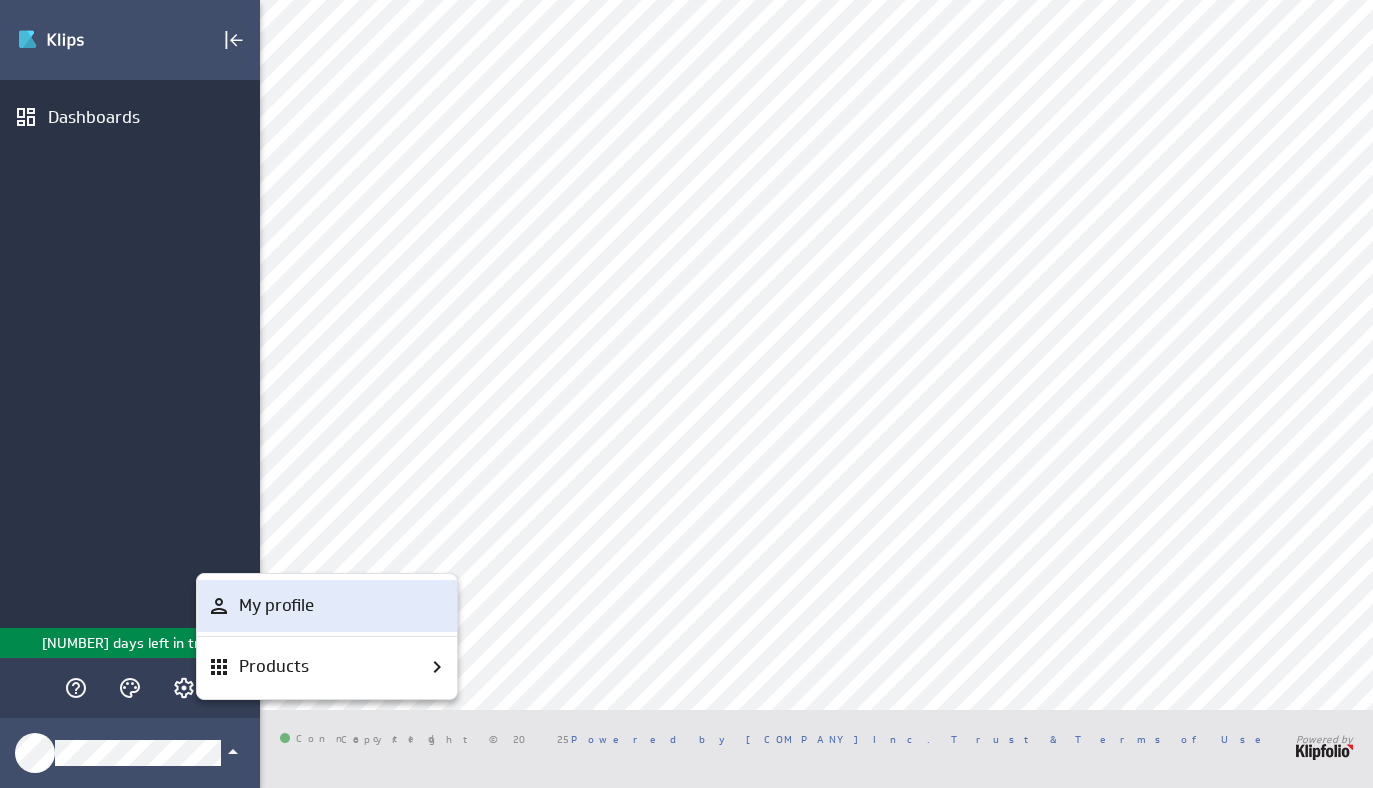 click on "My profile" at bounding box center [276, 605] 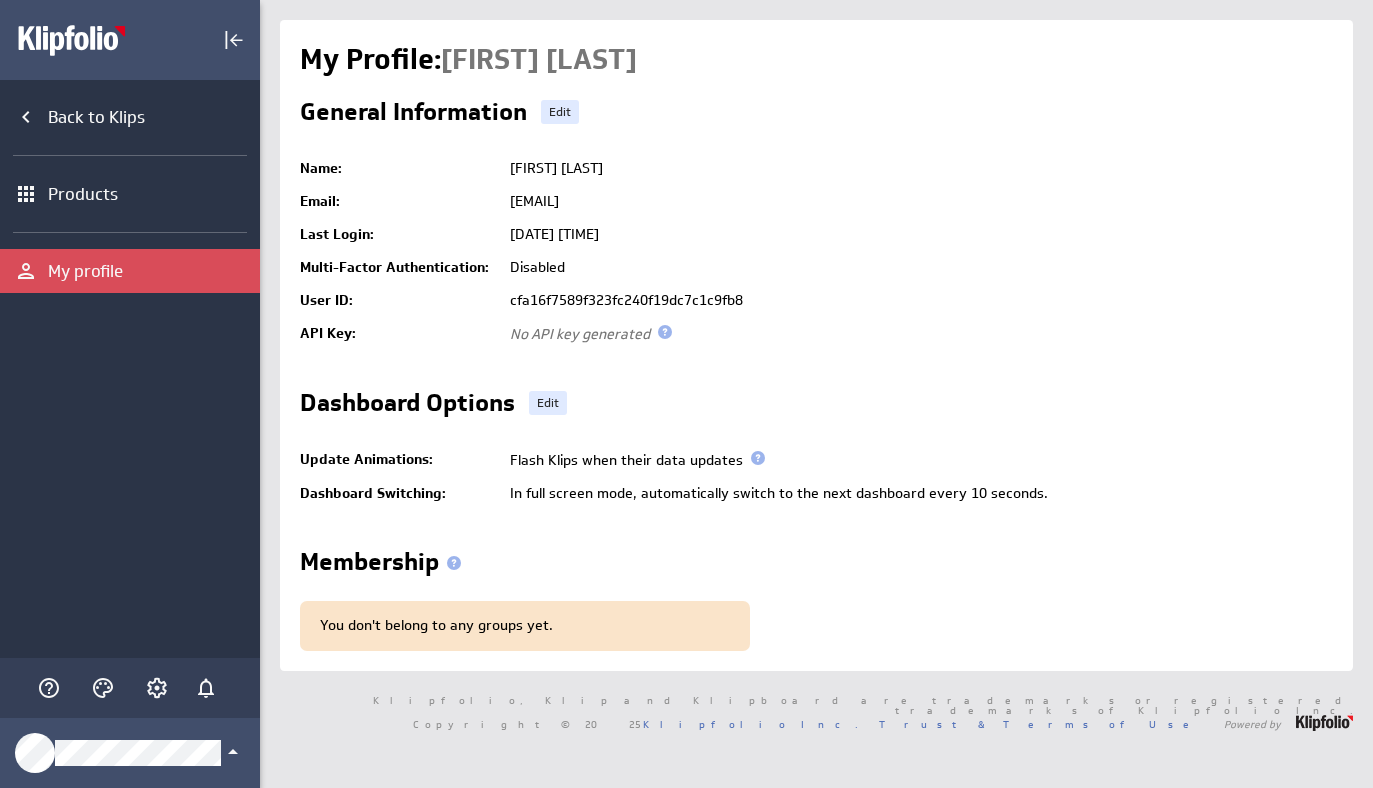 scroll, scrollTop: 0, scrollLeft: 0, axis: both 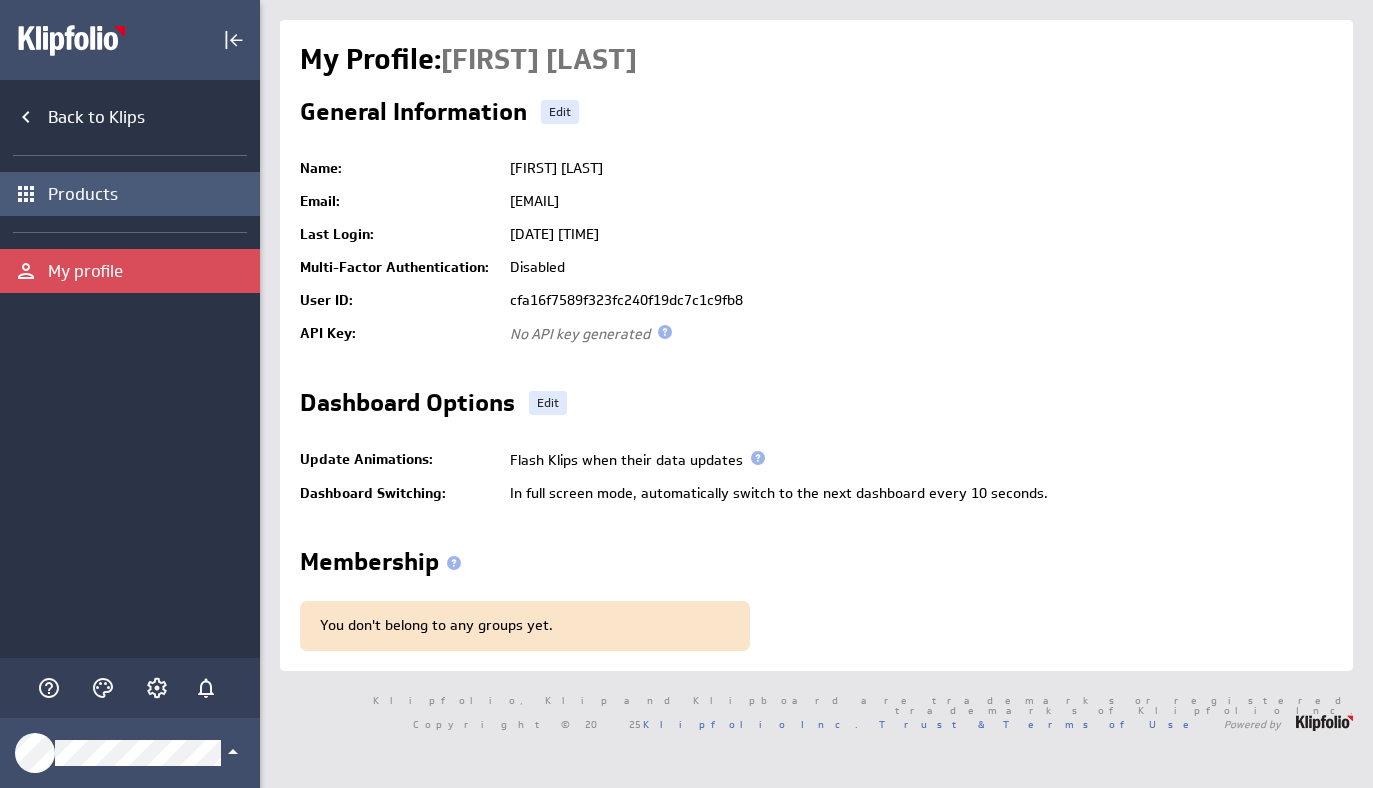 click on "Products" at bounding box center [151, 194] 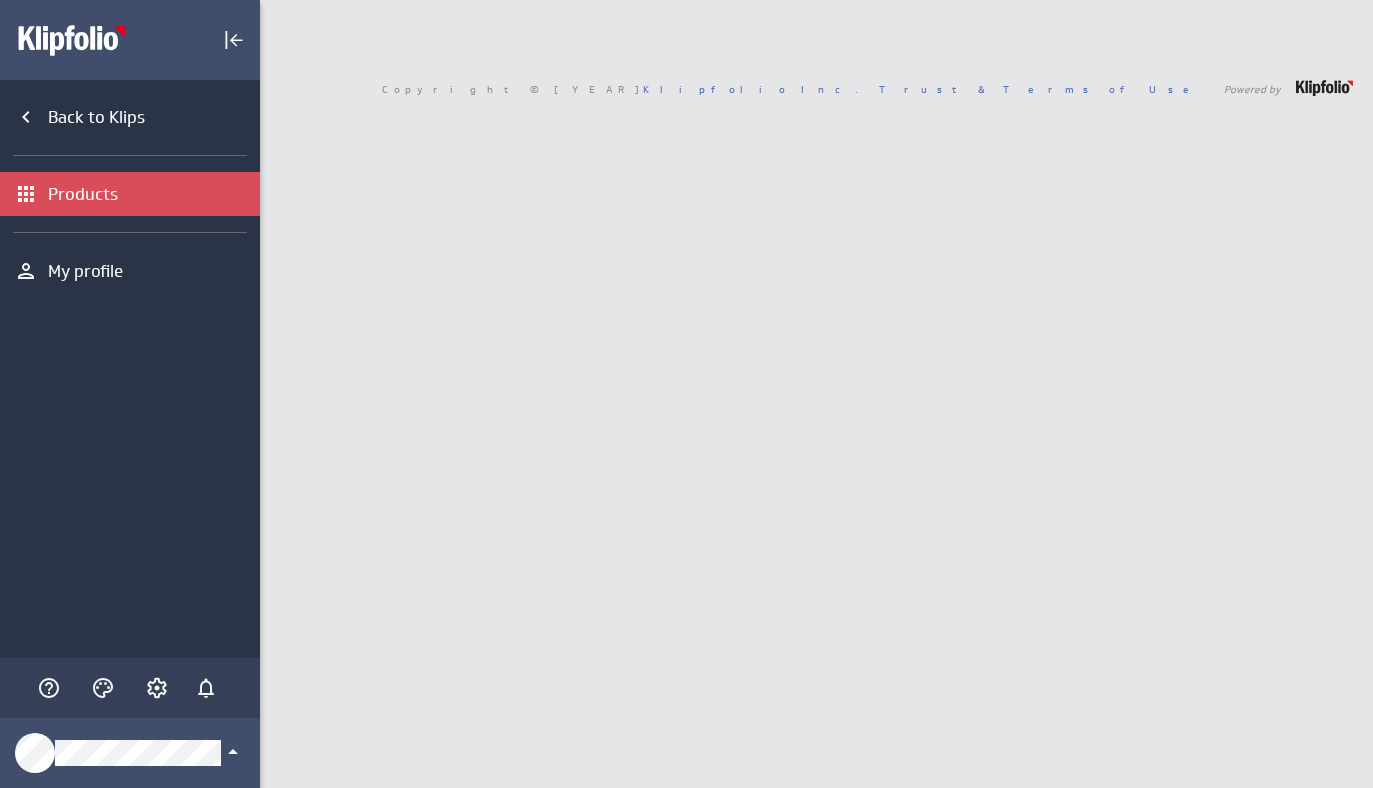 scroll, scrollTop: 0, scrollLeft: 0, axis: both 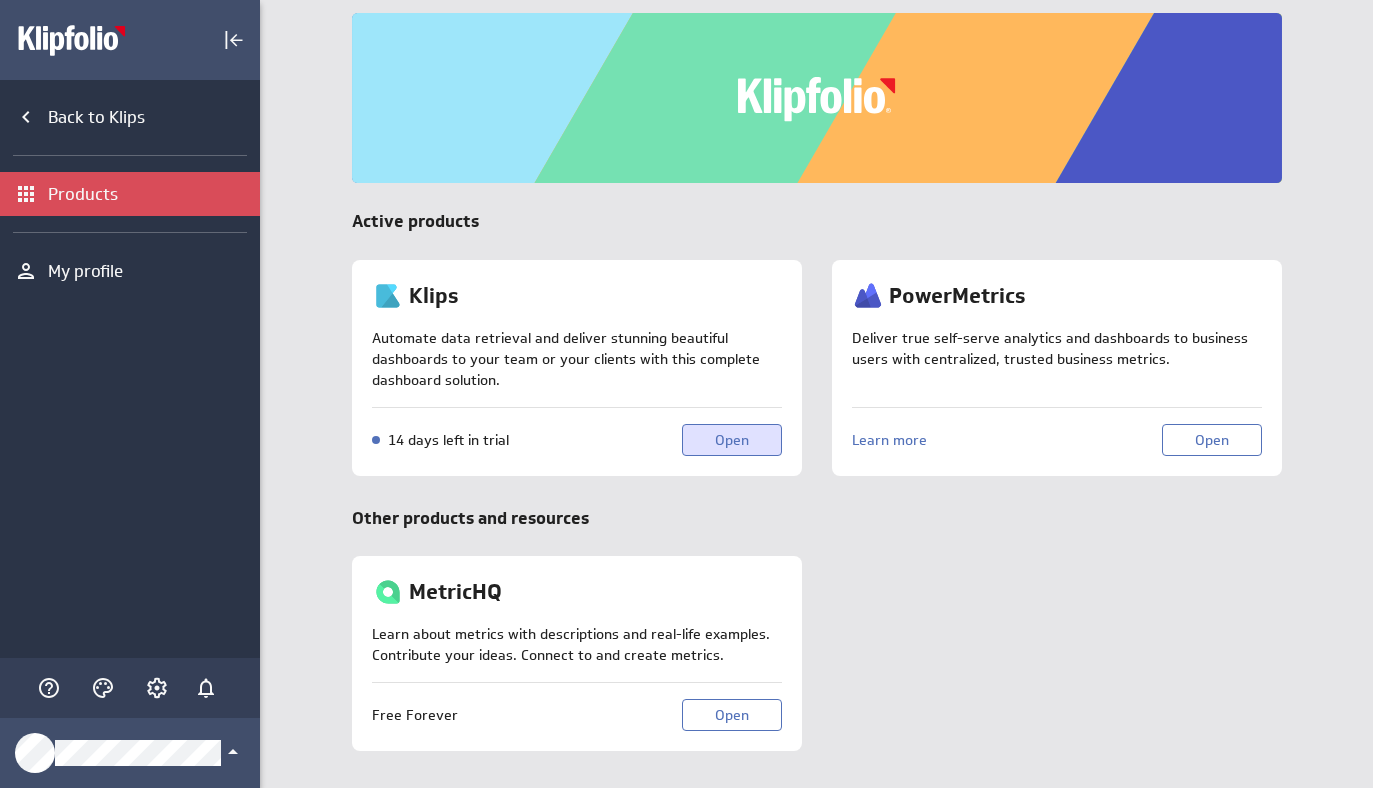 click on "Open" at bounding box center (732, 440) 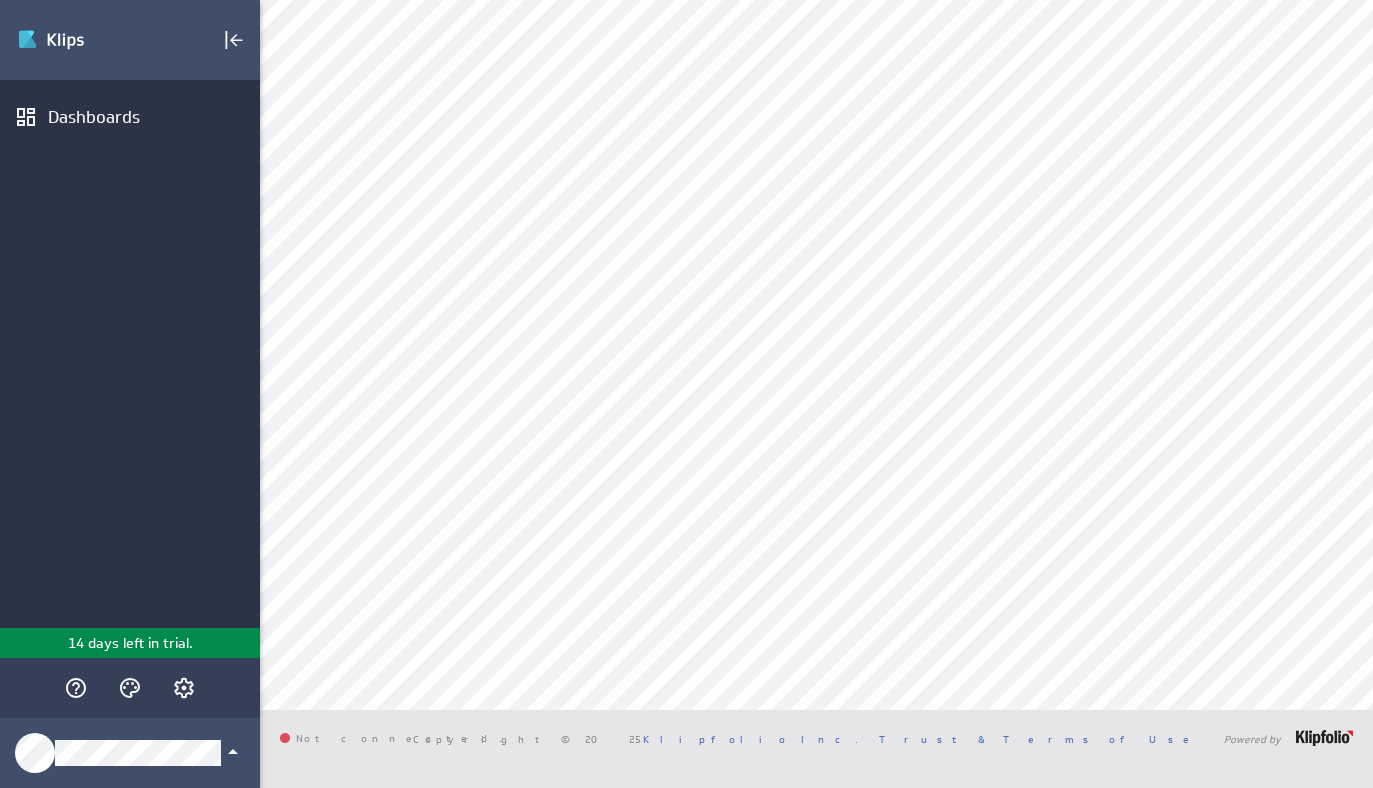 scroll, scrollTop: 0, scrollLeft: 0, axis: both 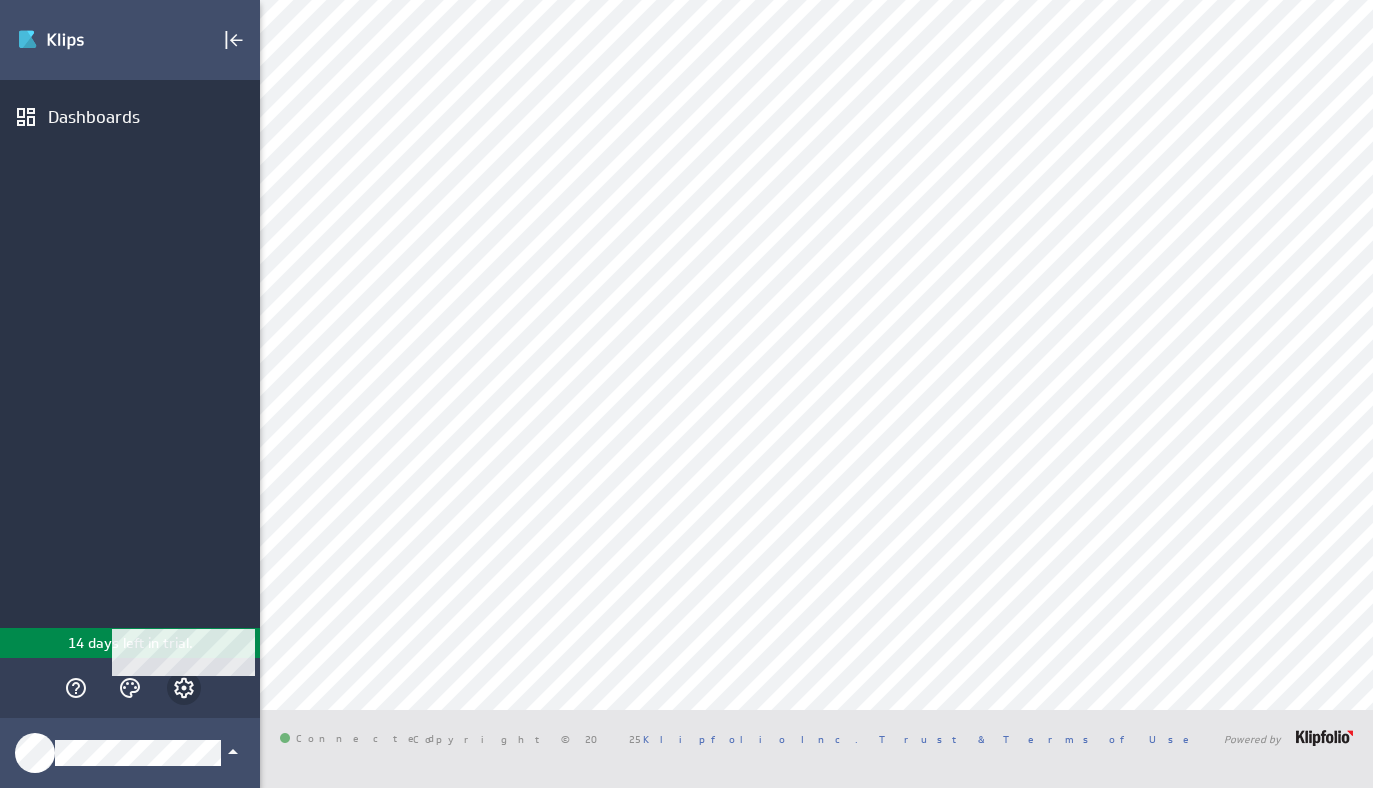click 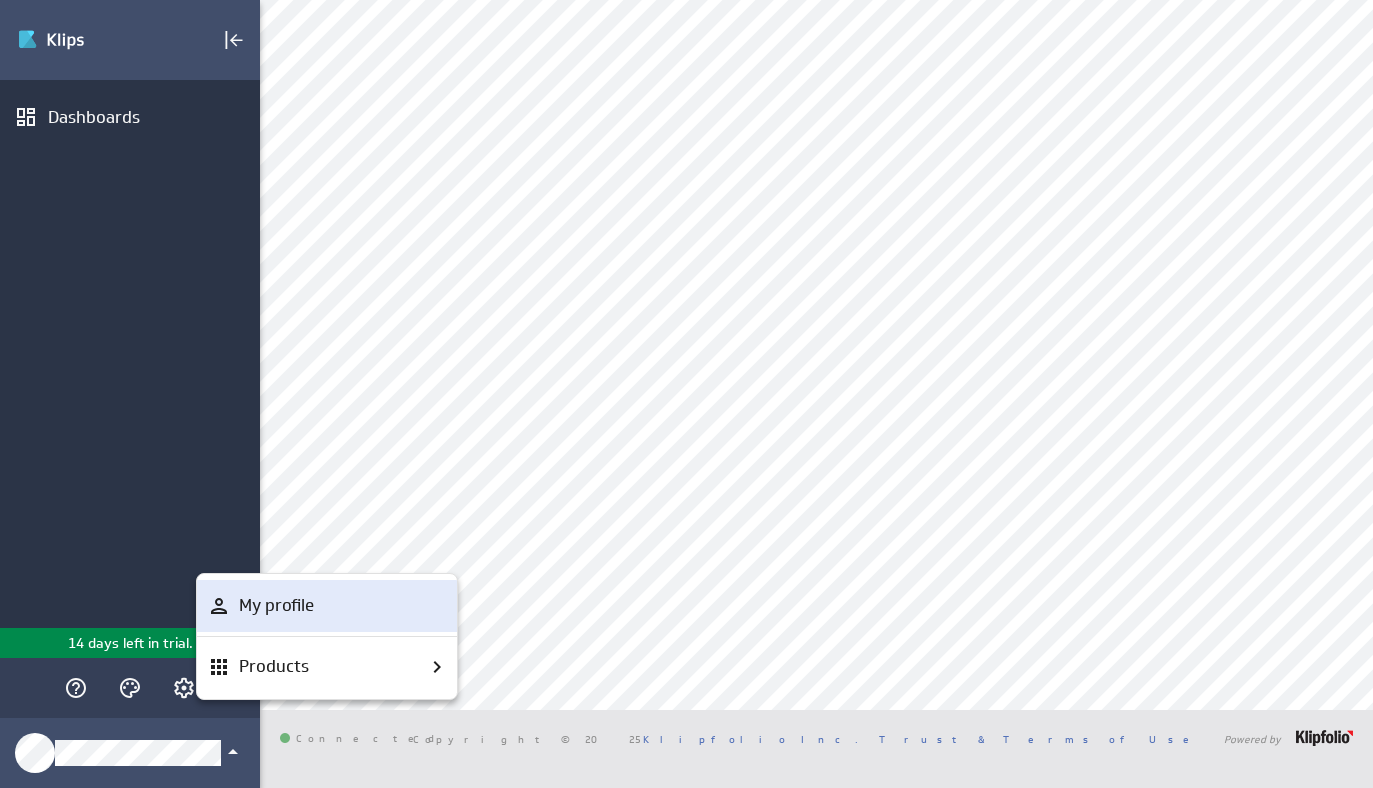 click on "My profile" at bounding box center [276, 605] 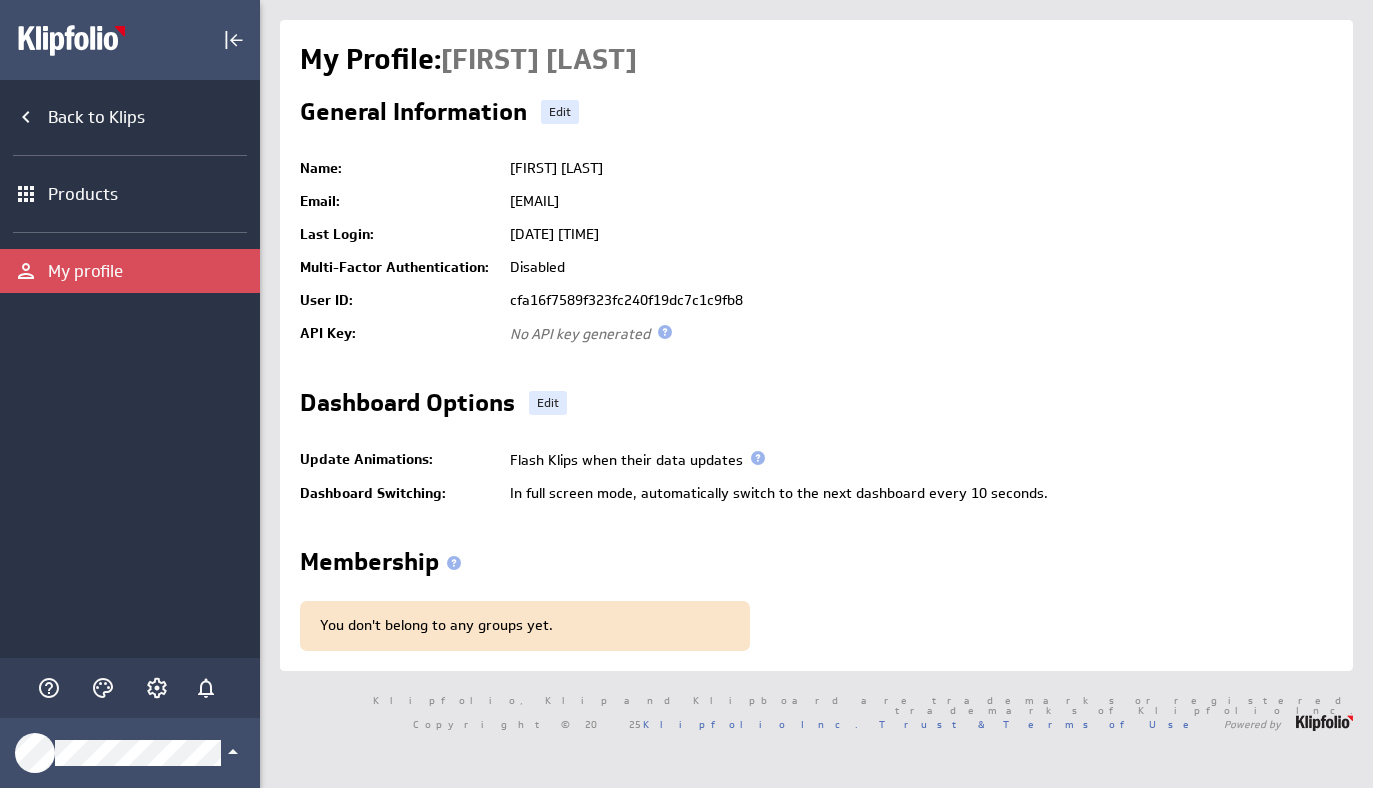 scroll, scrollTop: 0, scrollLeft: 0, axis: both 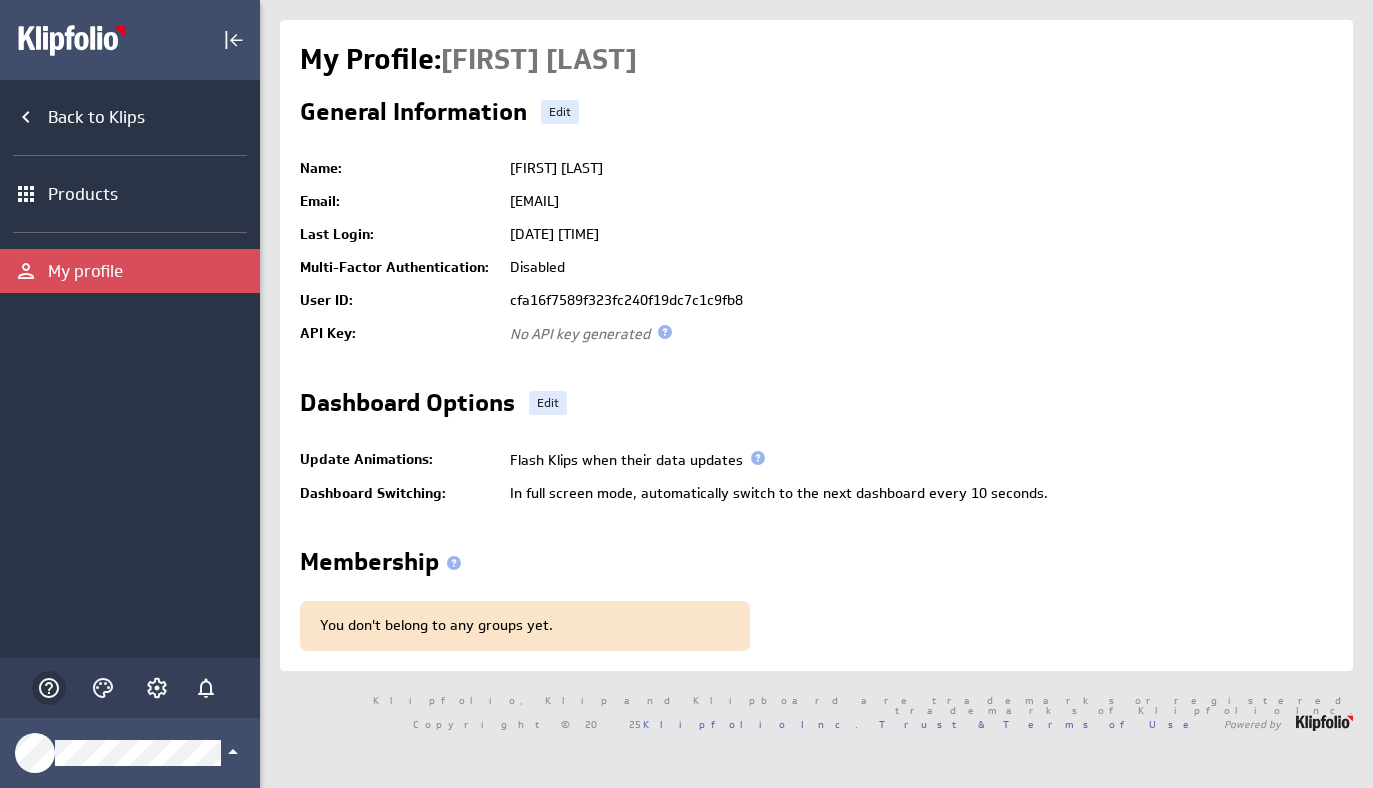 click 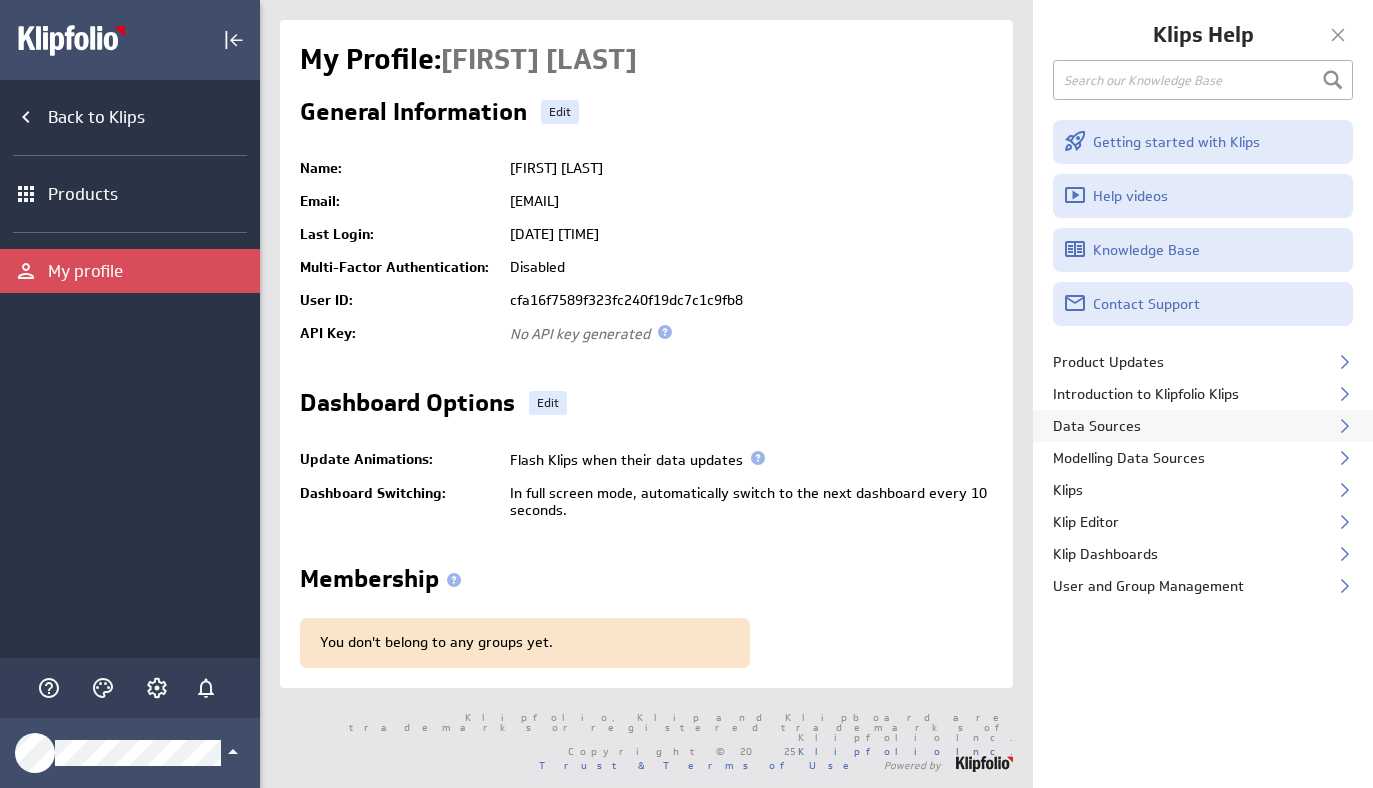 click on "Data Sources" at bounding box center (1203, 426) 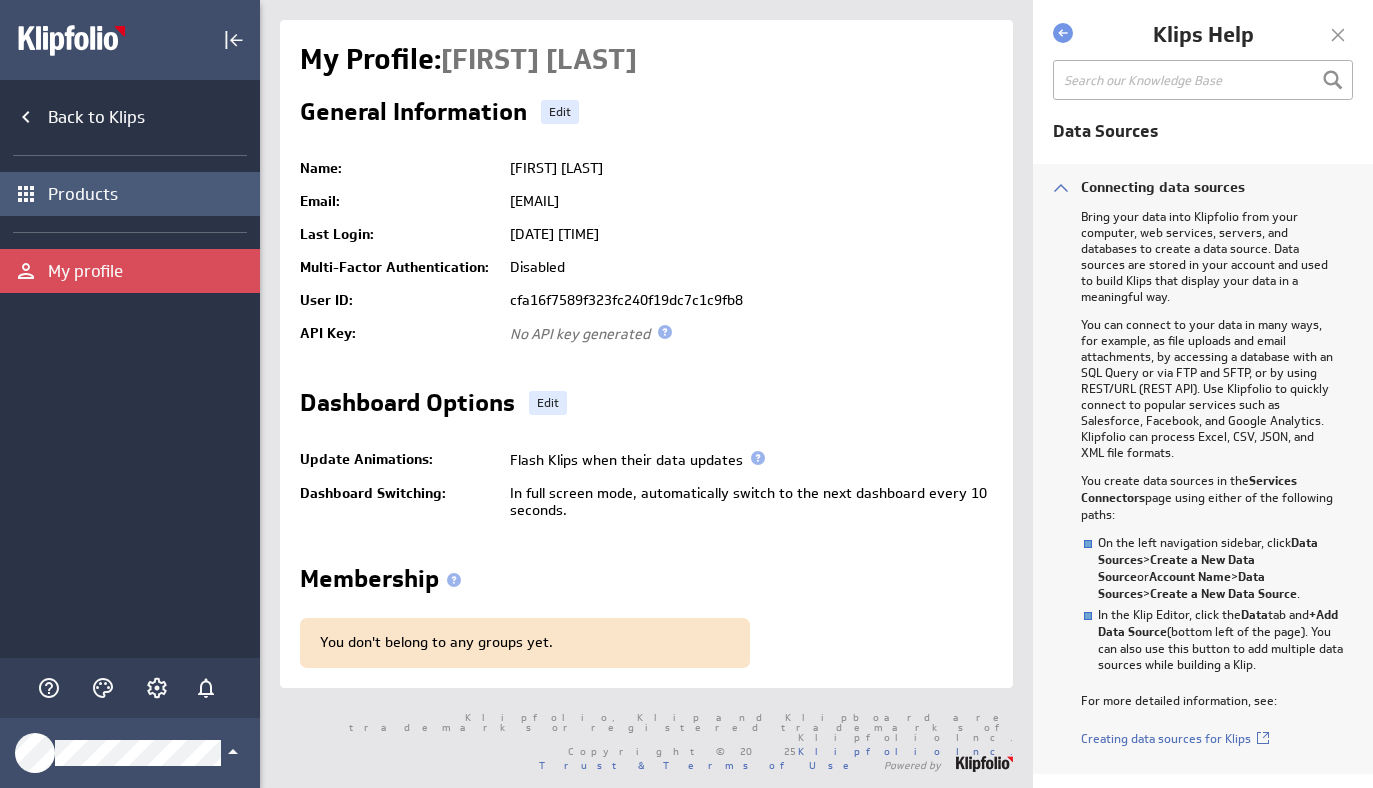 click on "Products" at bounding box center [130, 194] 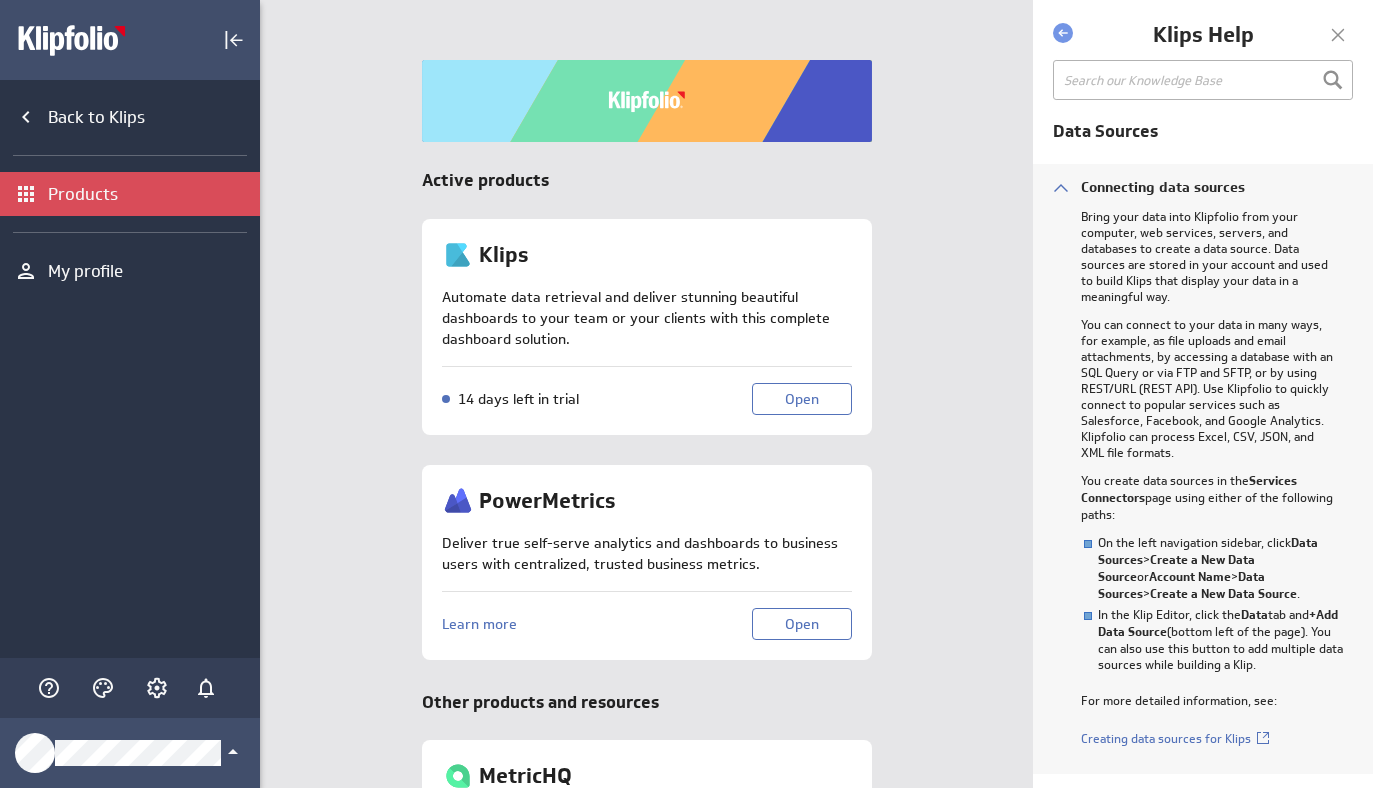 scroll, scrollTop: 0, scrollLeft: 0, axis: both 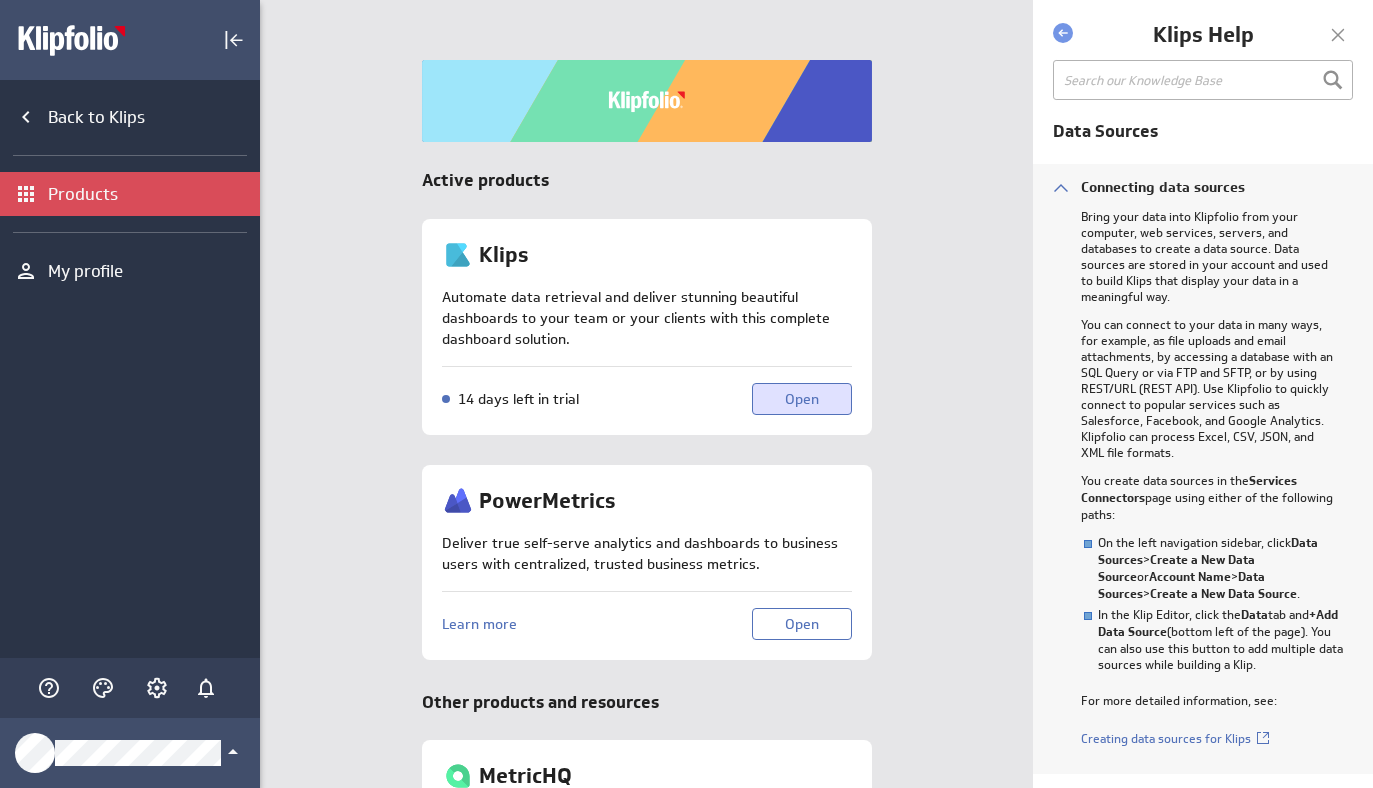 click on "Open" at bounding box center [802, 399] 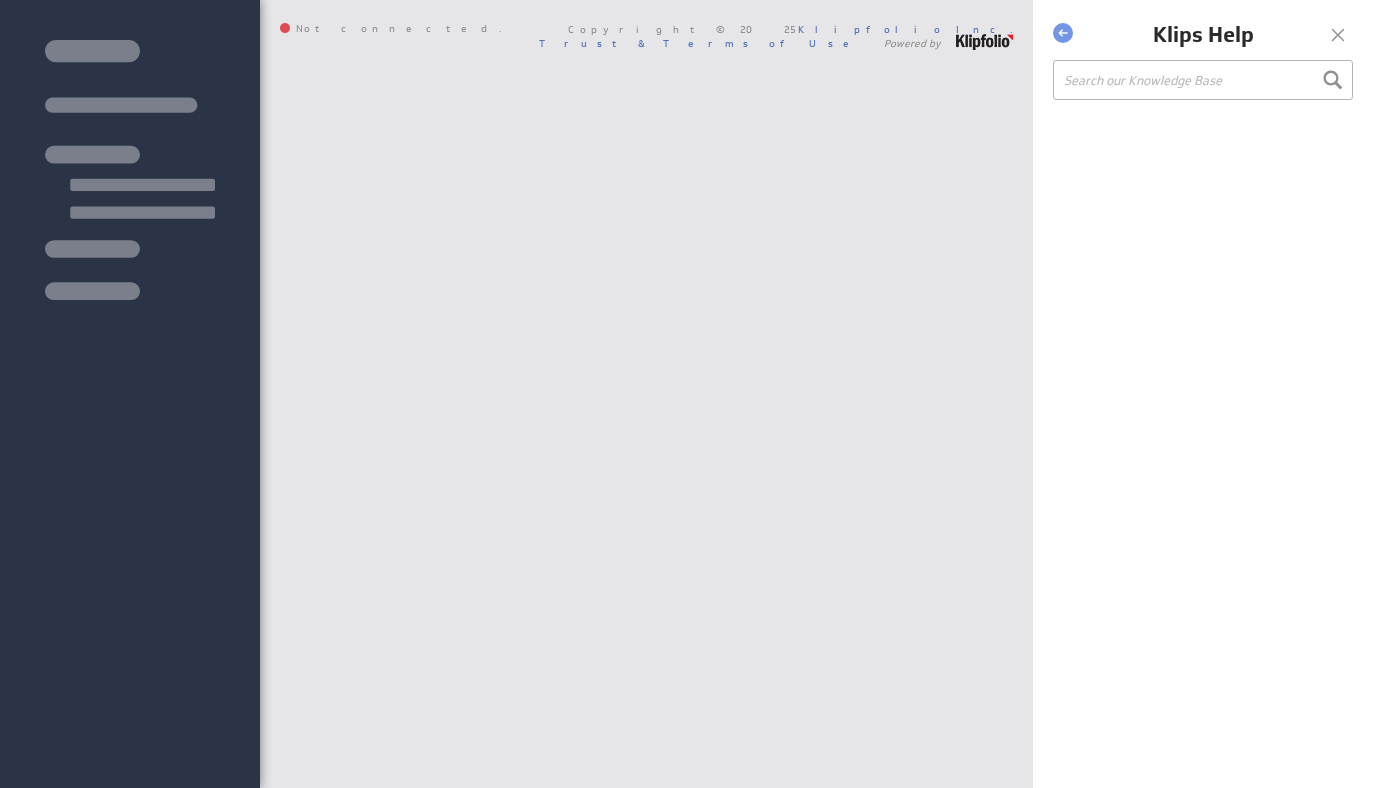 scroll, scrollTop: 0, scrollLeft: 0, axis: both 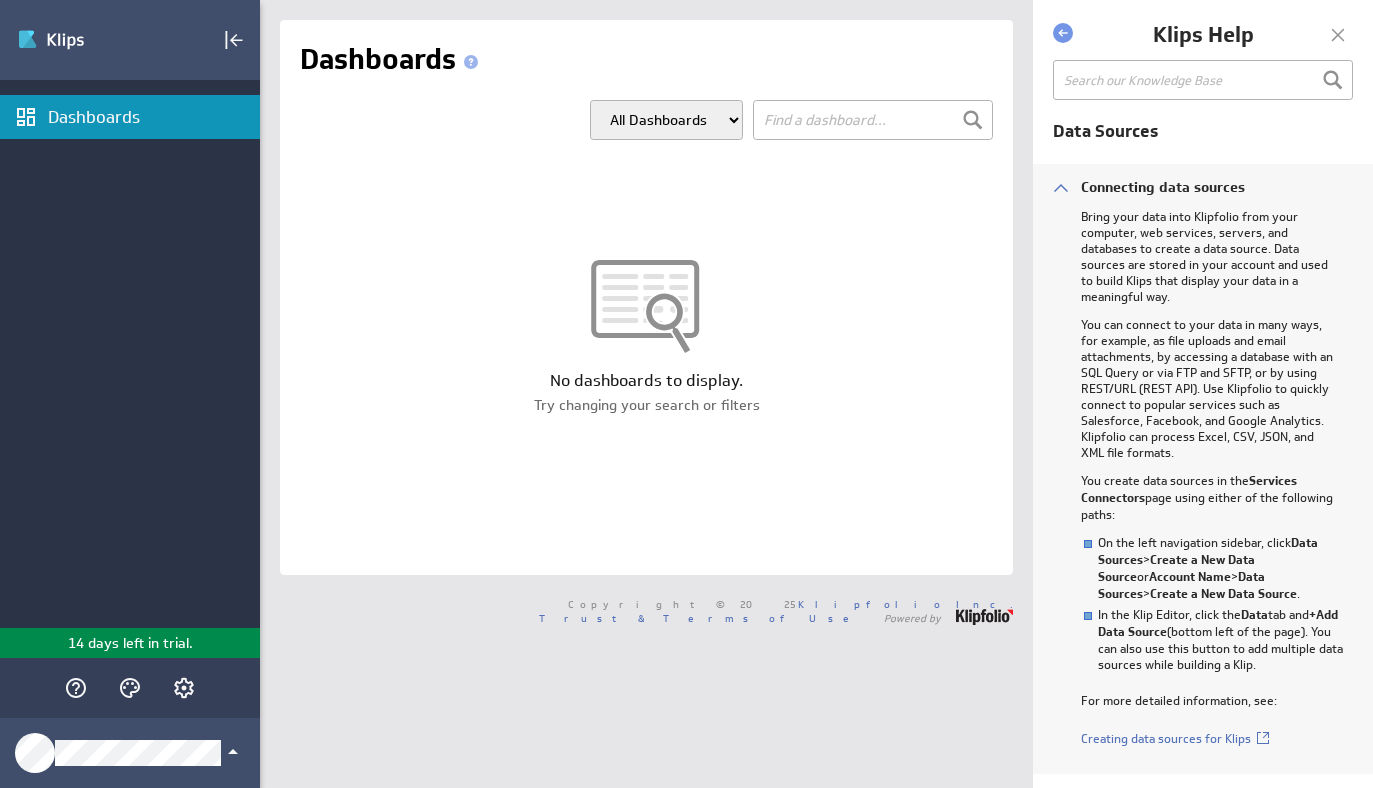 click on "Dashboards" at bounding box center [151, 117] 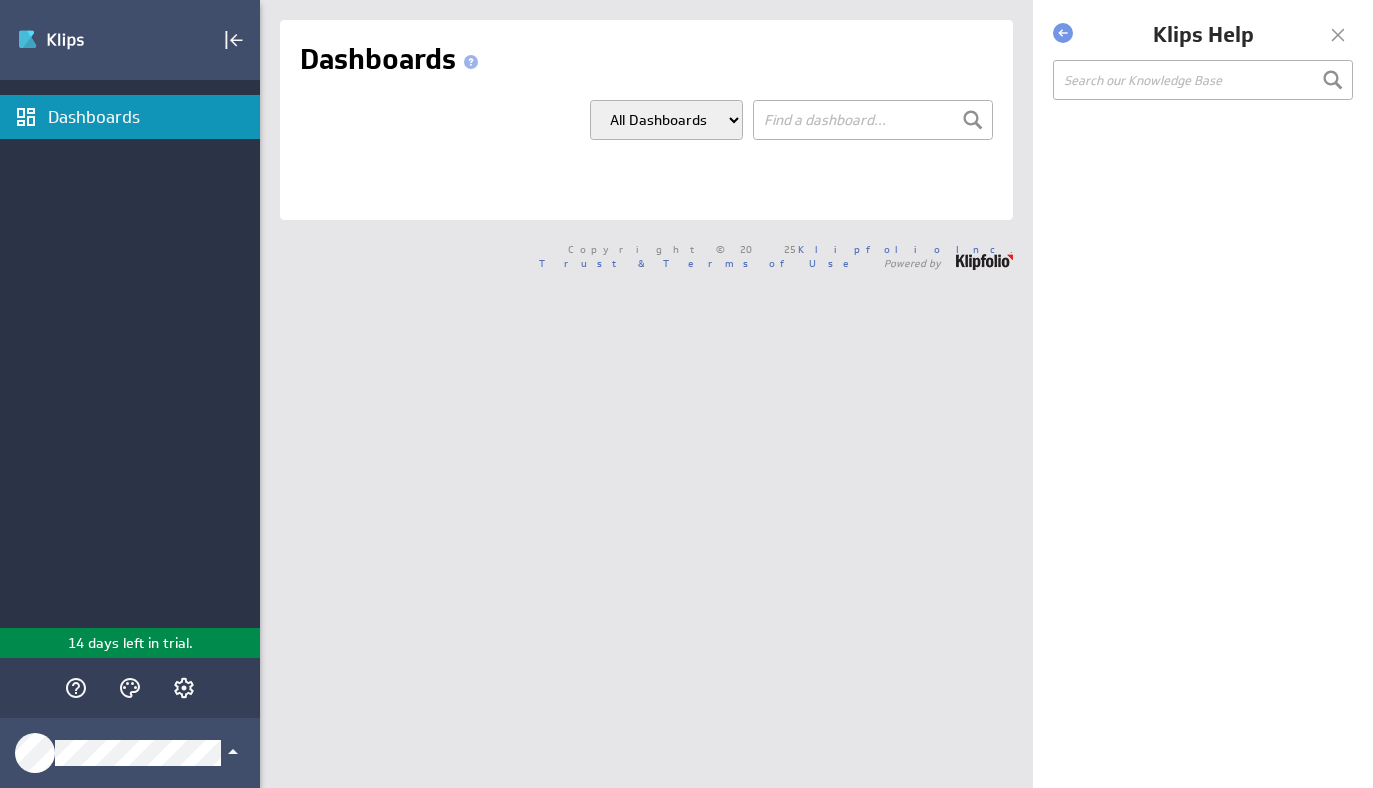 scroll, scrollTop: 0, scrollLeft: 0, axis: both 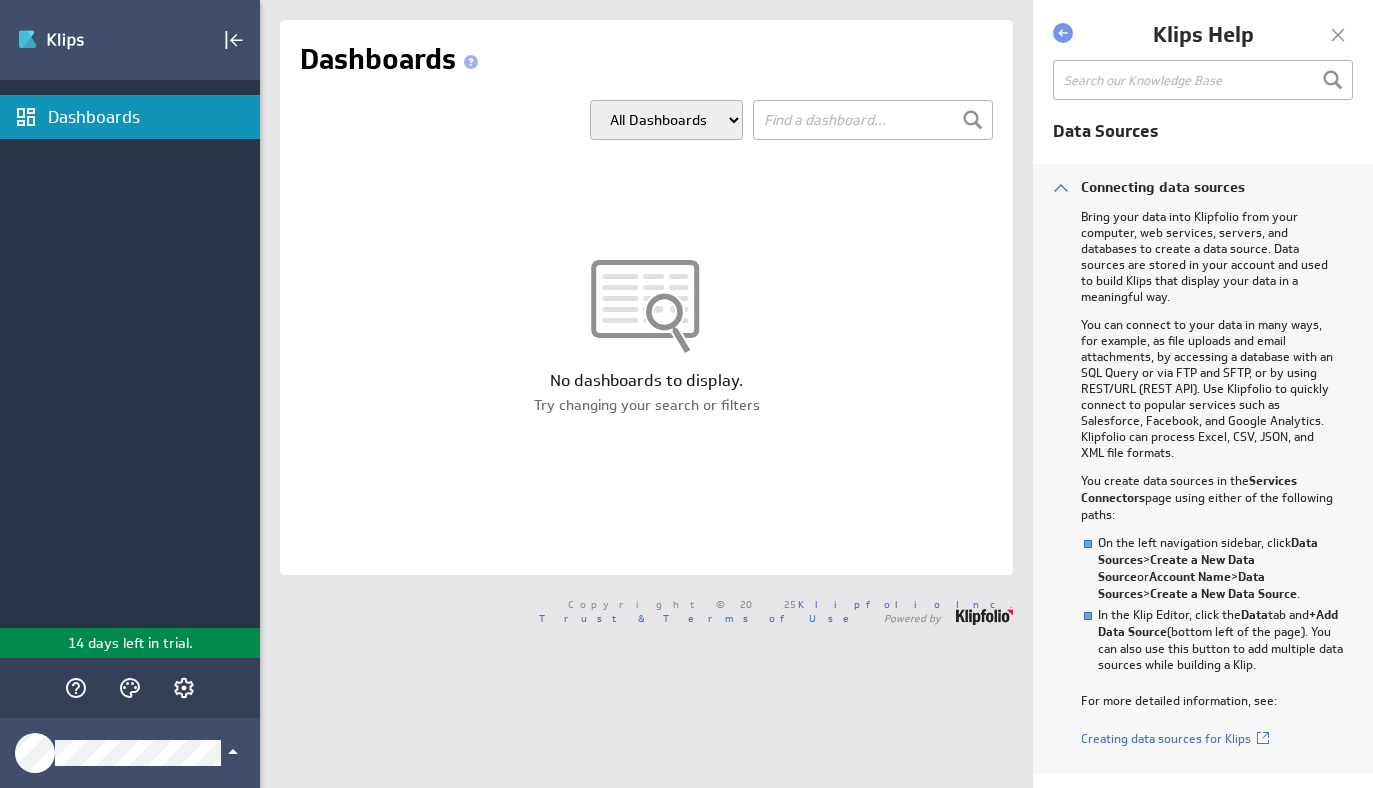 click at bounding box center (1338, 35) 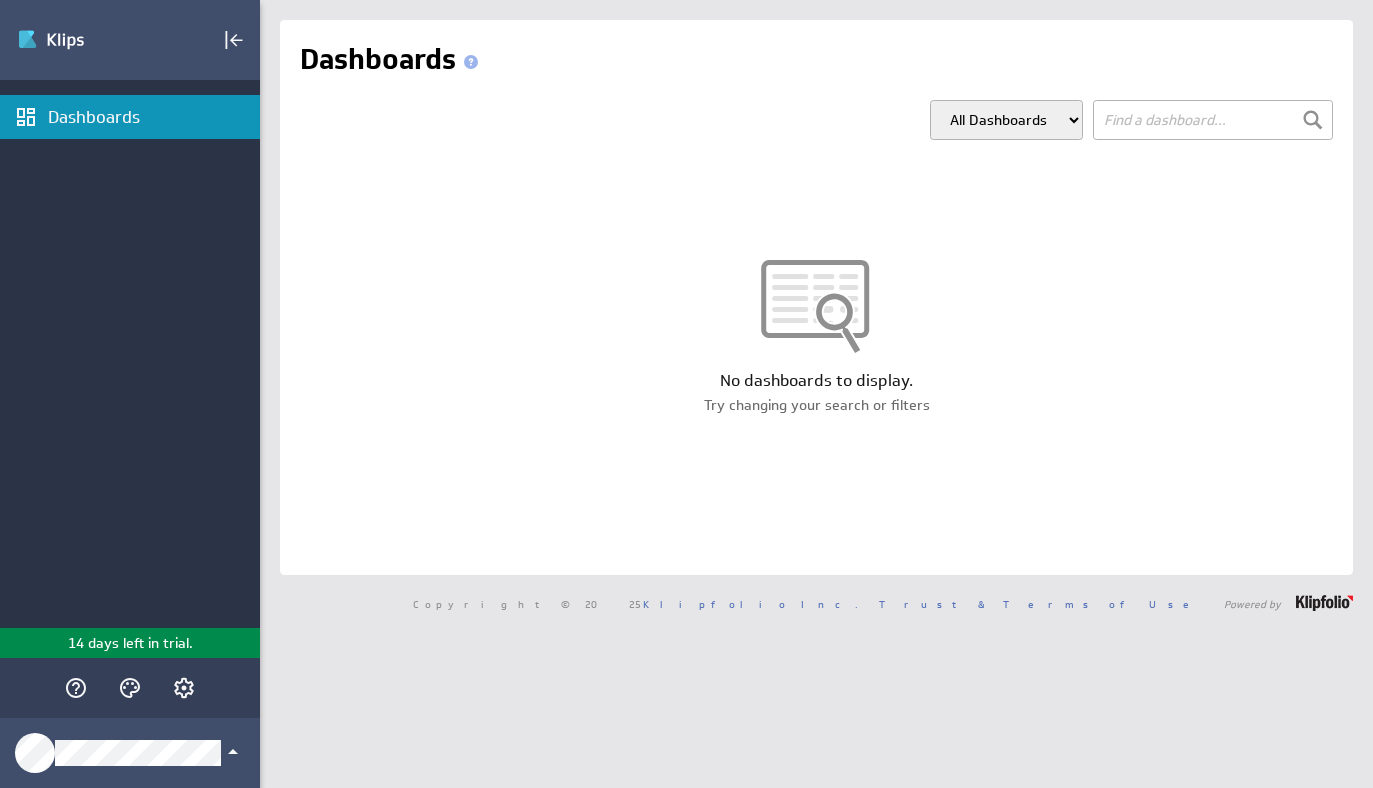 click at bounding box center [87, 40] 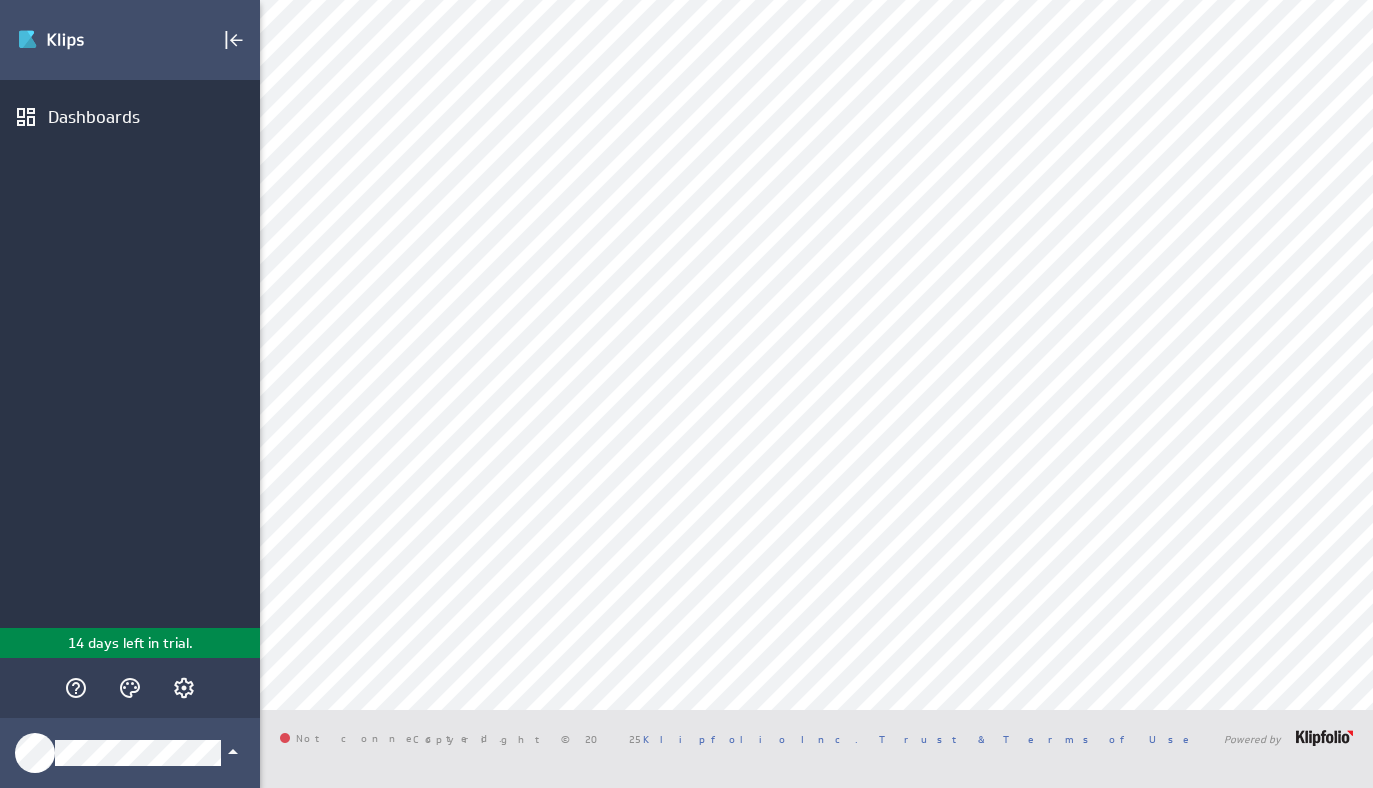 scroll, scrollTop: 0, scrollLeft: 0, axis: both 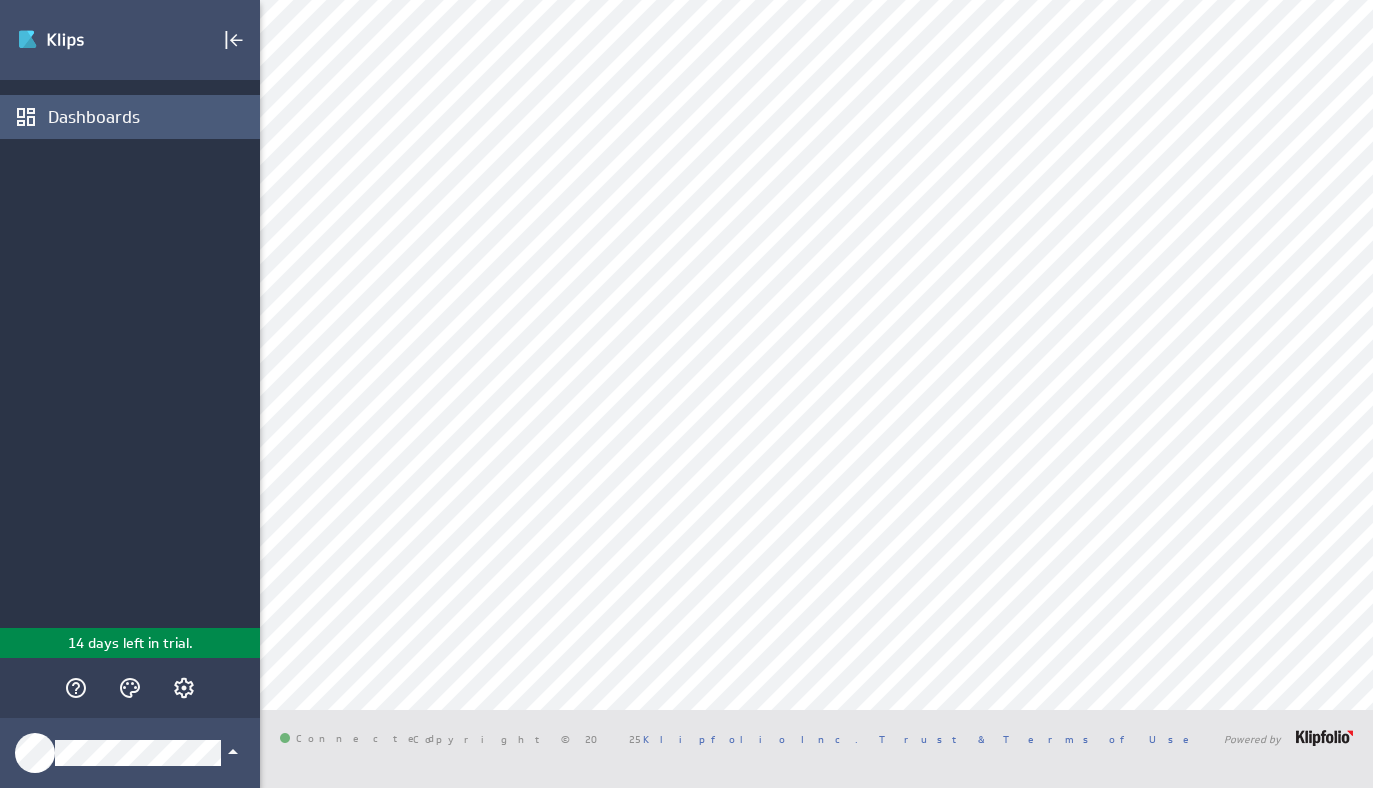 click on "Dashboards" at bounding box center (151, 117) 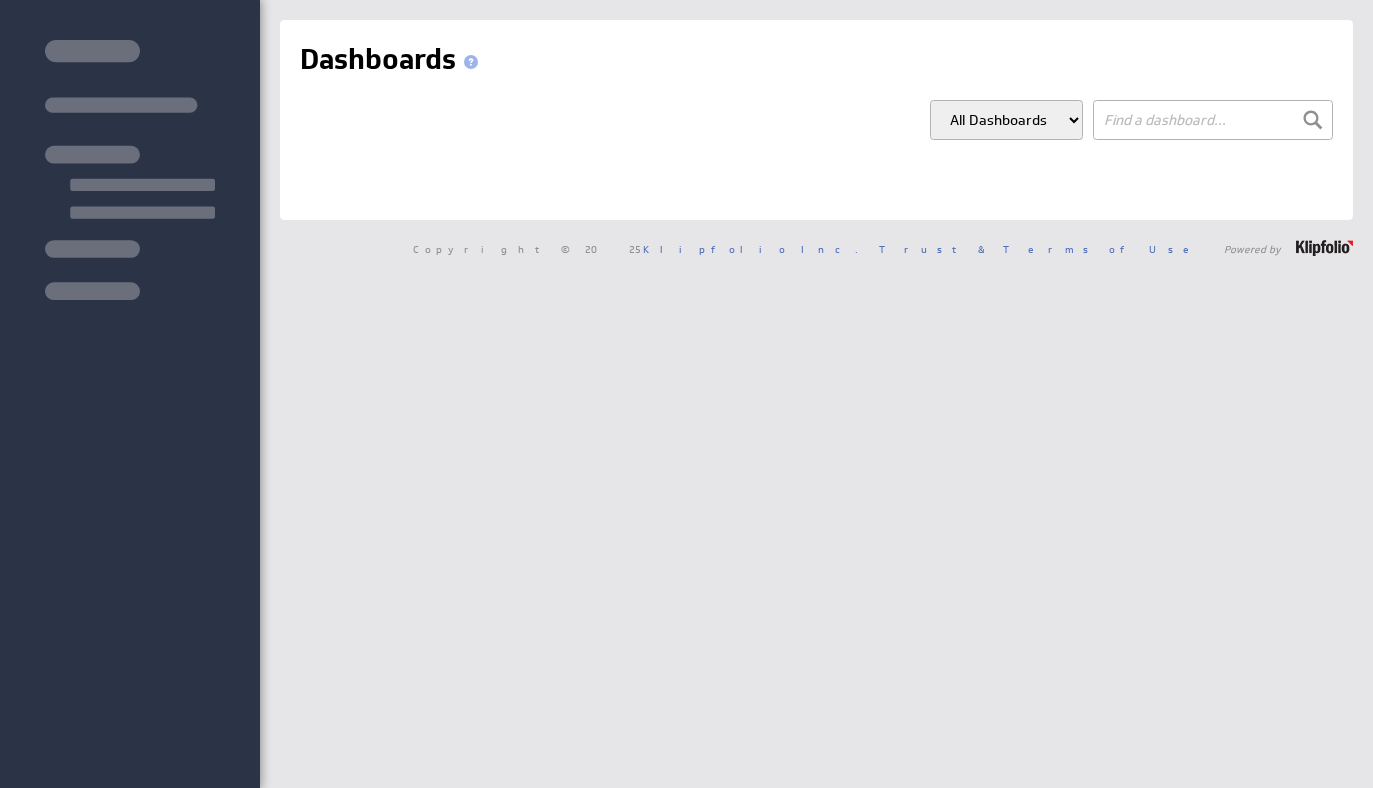scroll, scrollTop: 0, scrollLeft: 0, axis: both 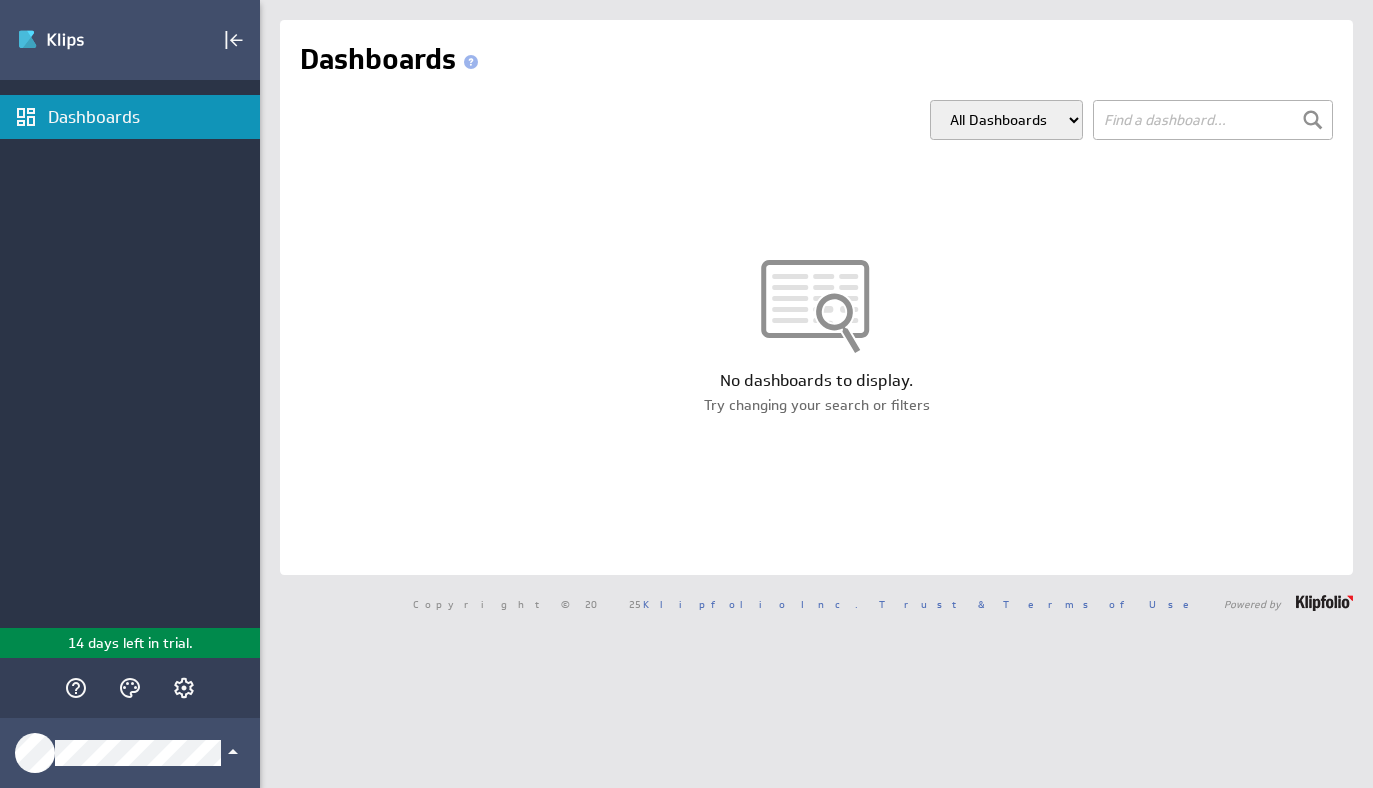 click on "All Dashboards
My Dashboards" at bounding box center [1006, 120] 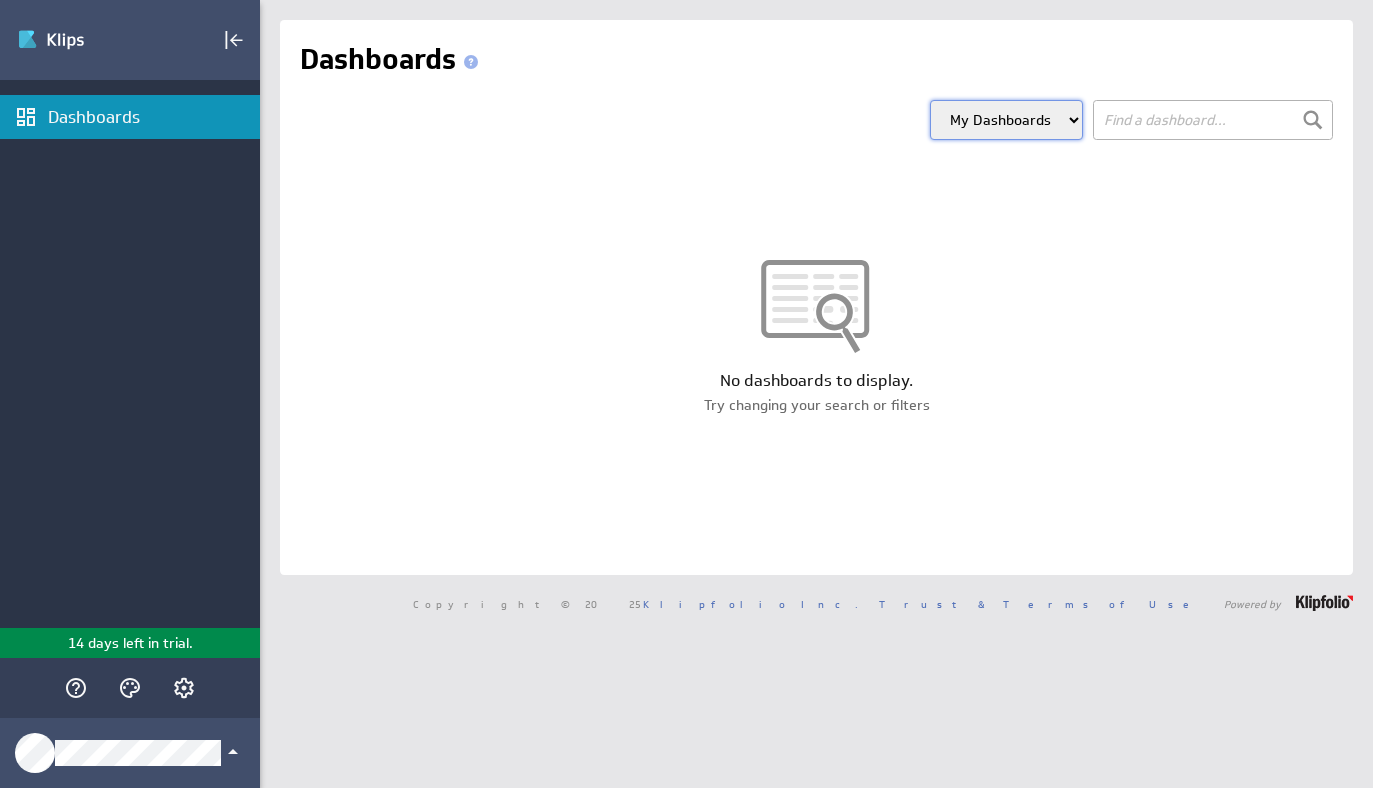 click on "All Dashboards
My Dashboards" at bounding box center [1006, 120] 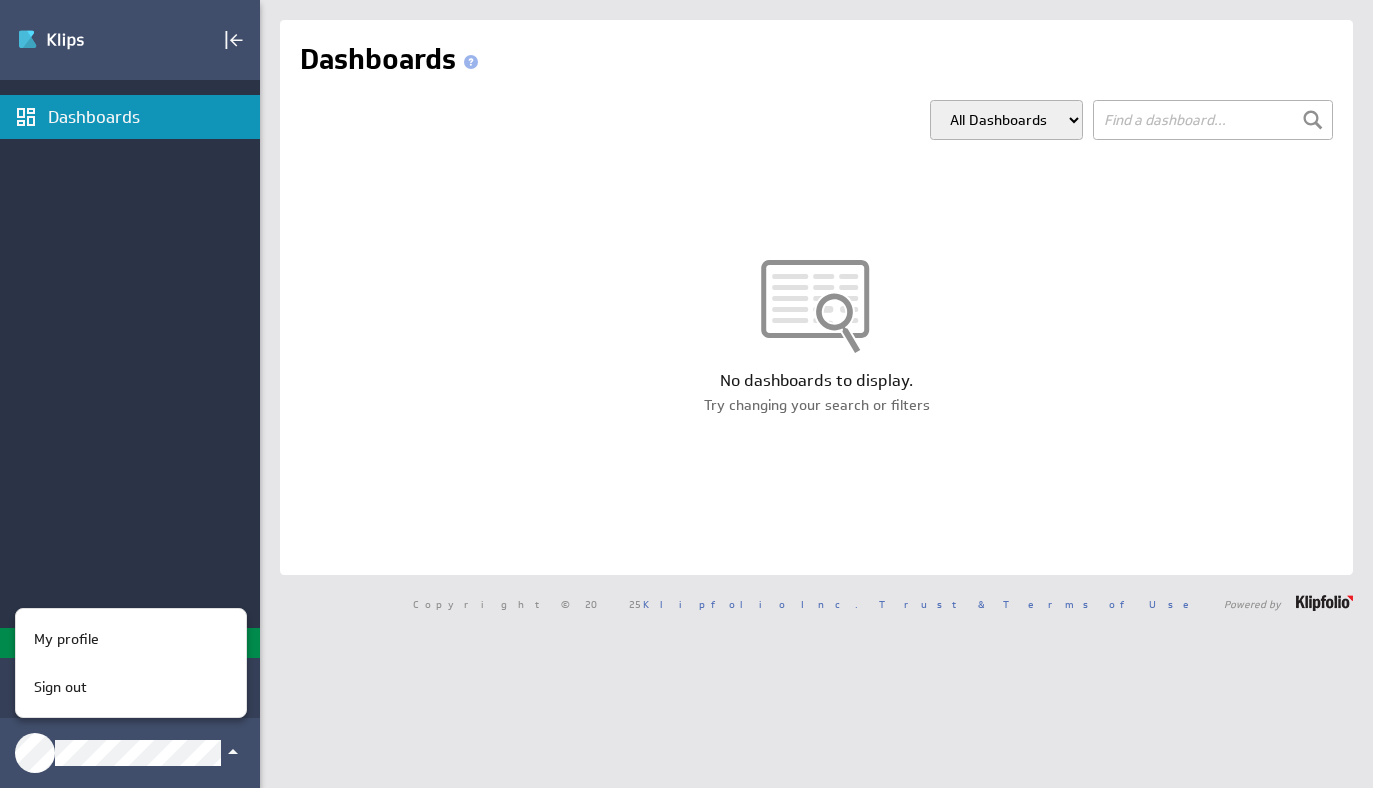 click at bounding box center [686, 394] 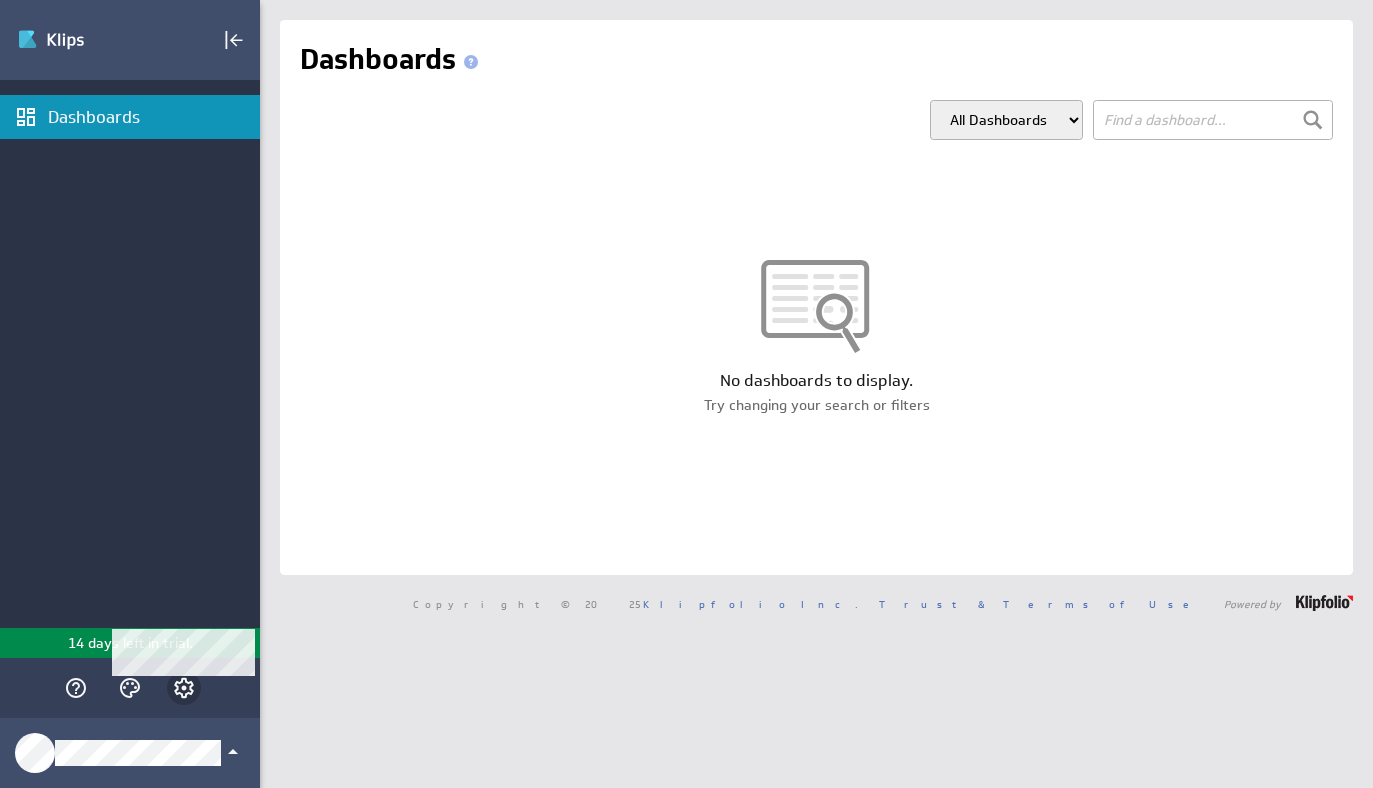 click 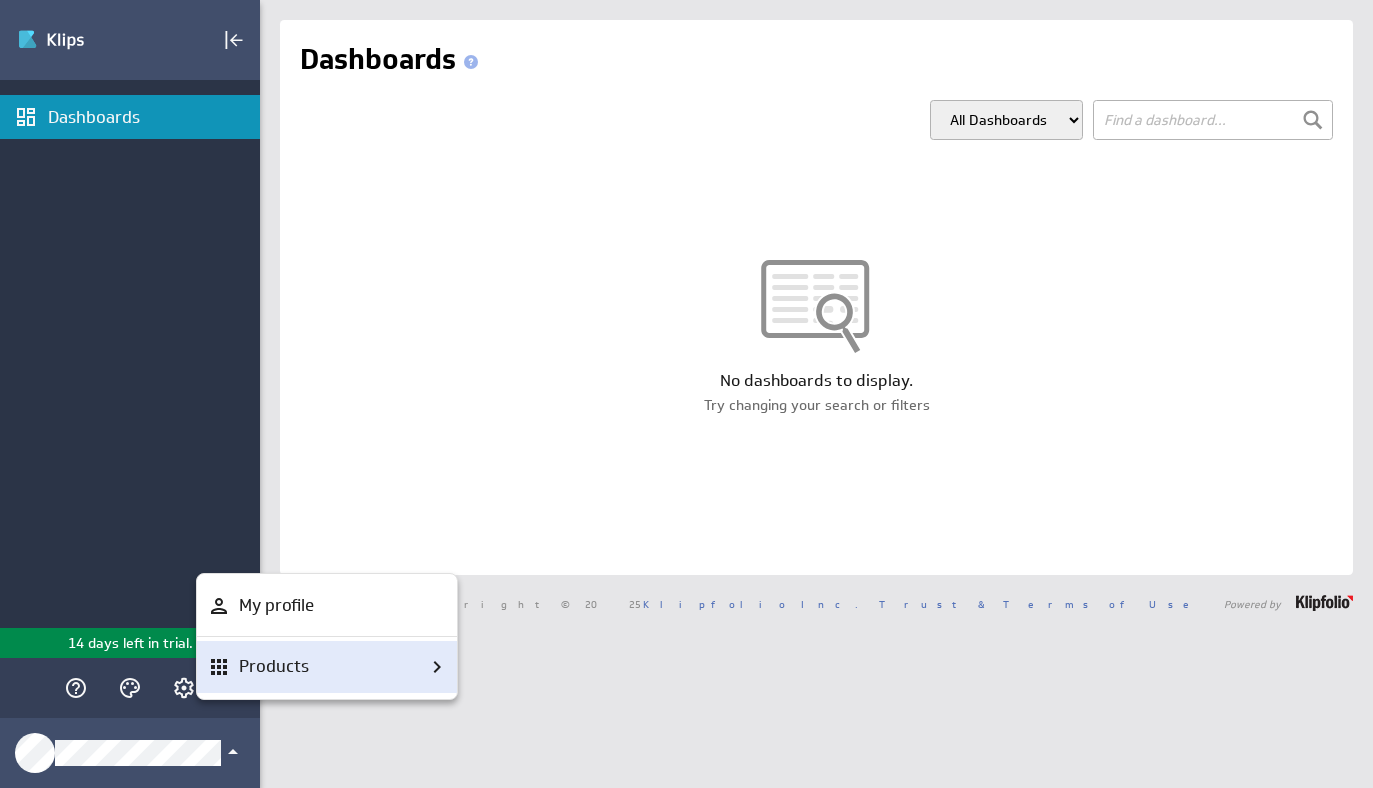 click on "Products" at bounding box center (274, 666) 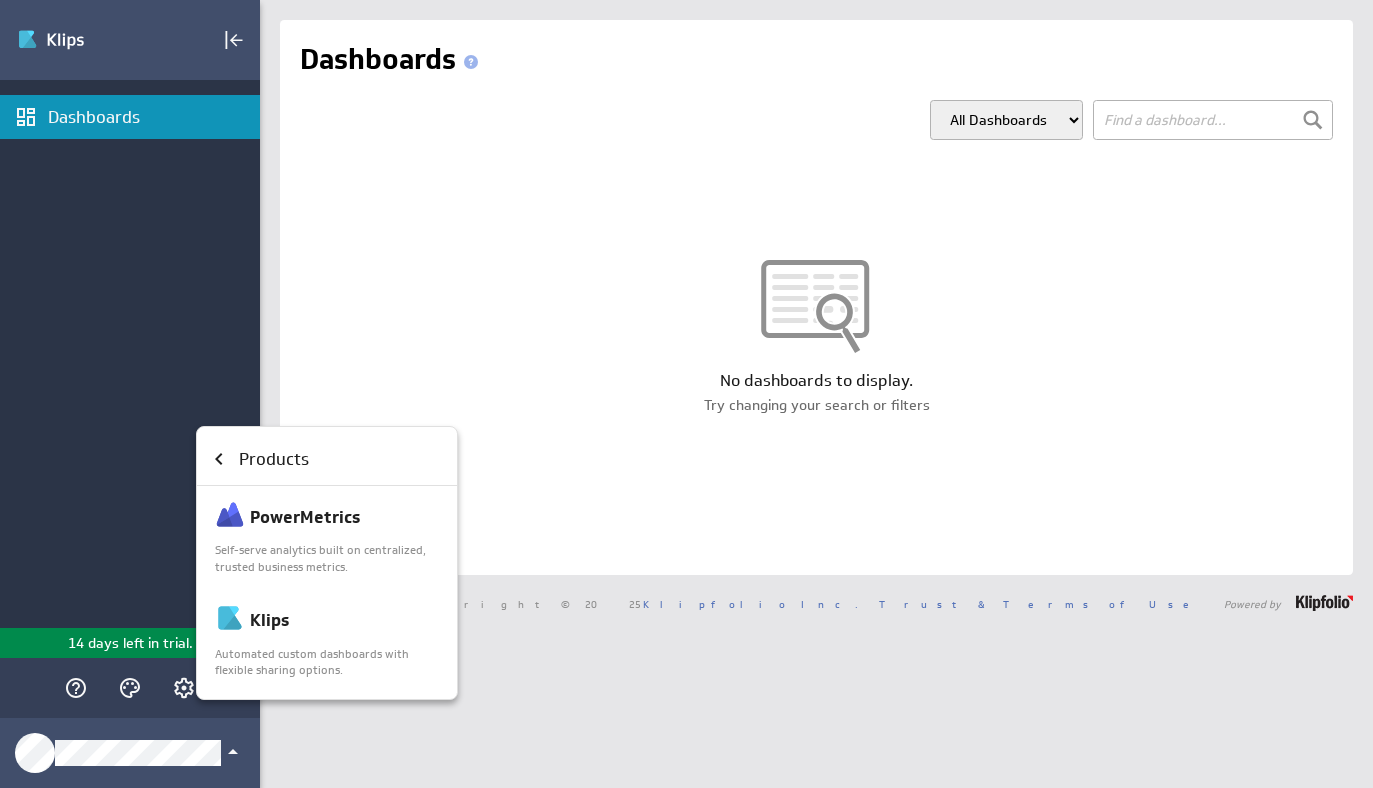click at bounding box center [686, 394] 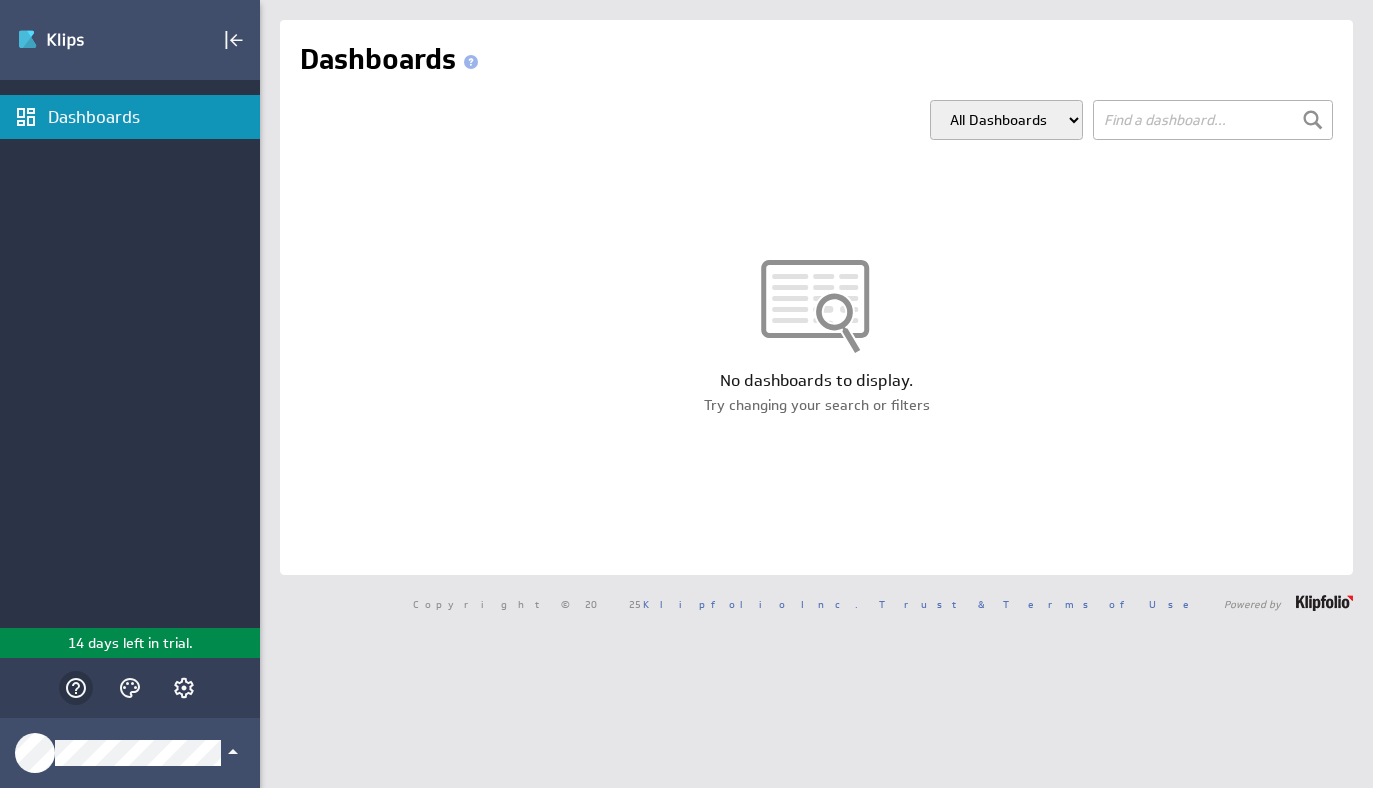 click 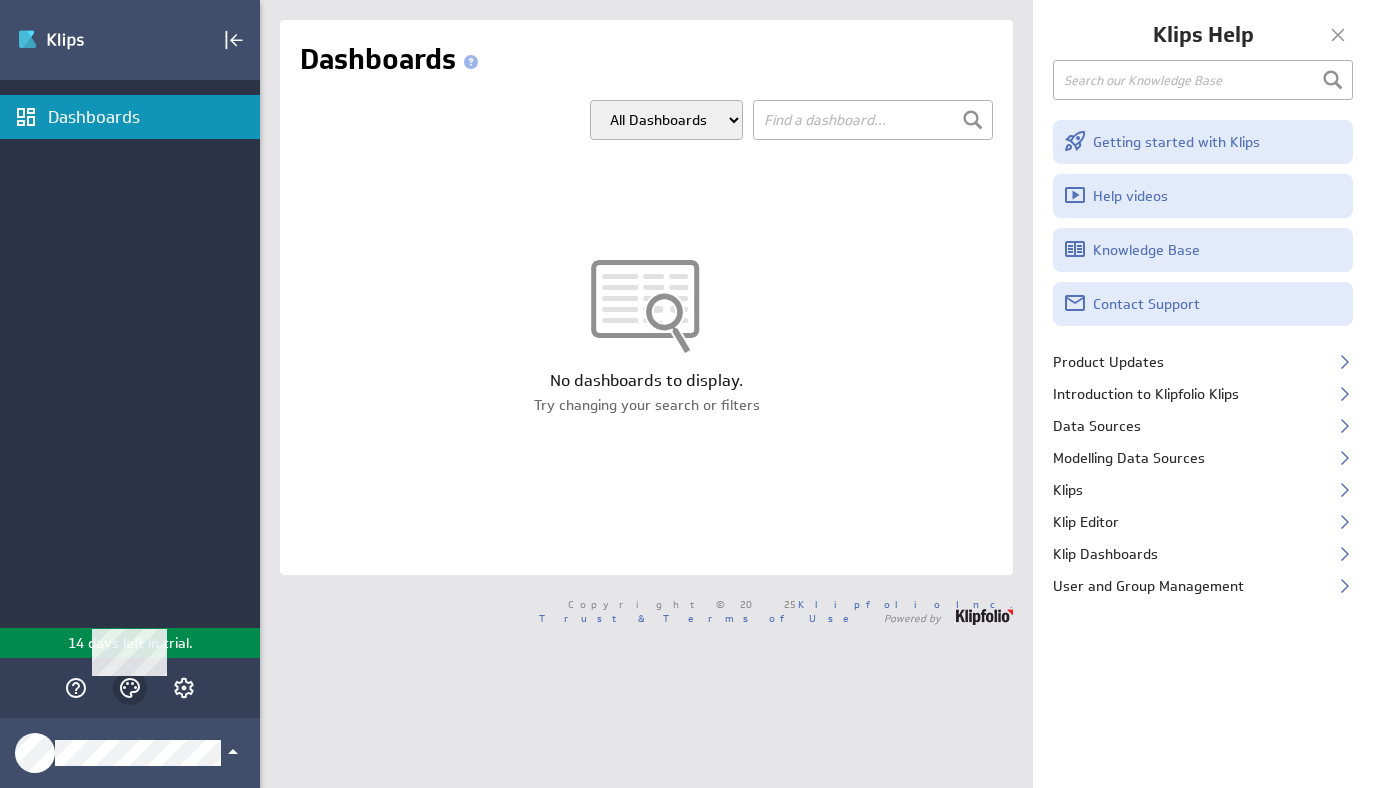 click 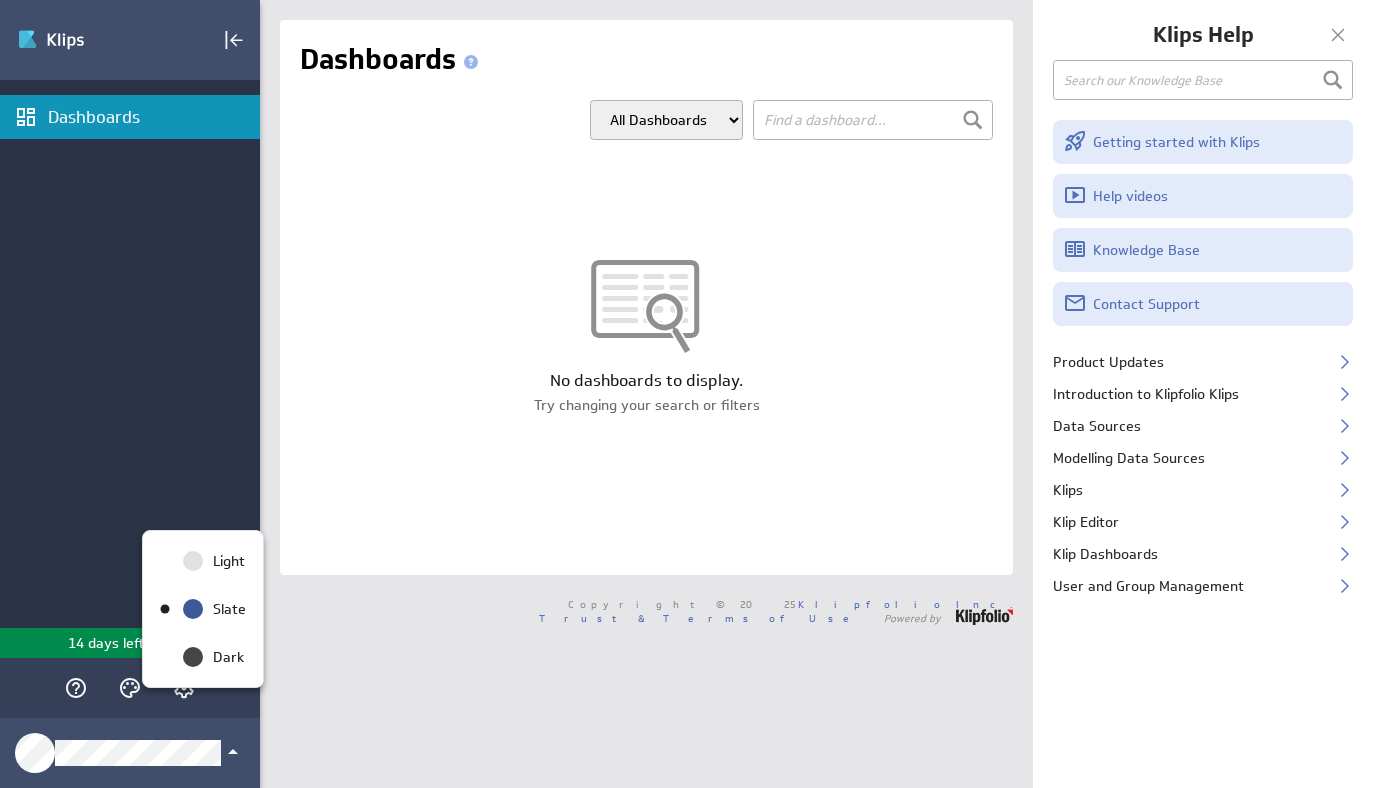 click at bounding box center (686, 394) 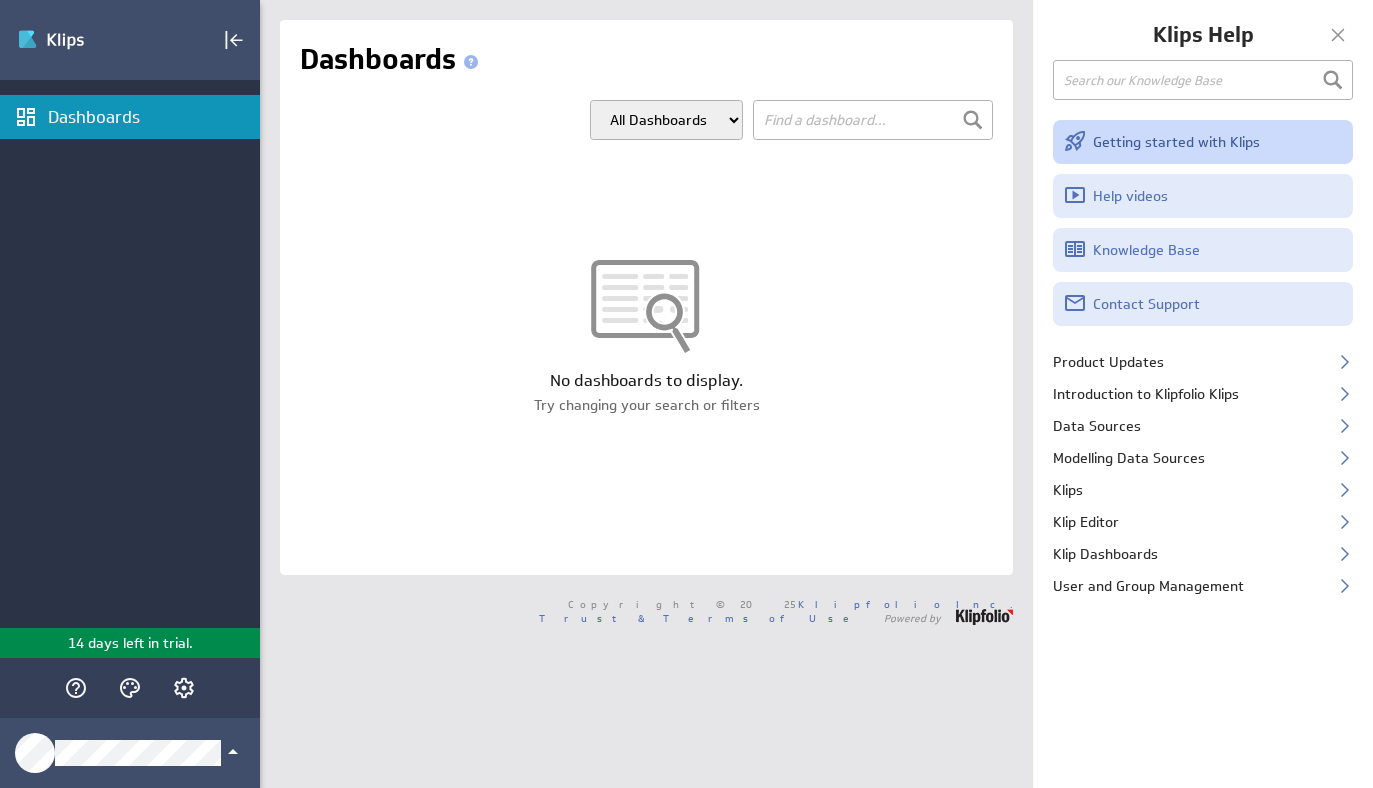 click on "Getting started with Klips" at bounding box center (1203, 142) 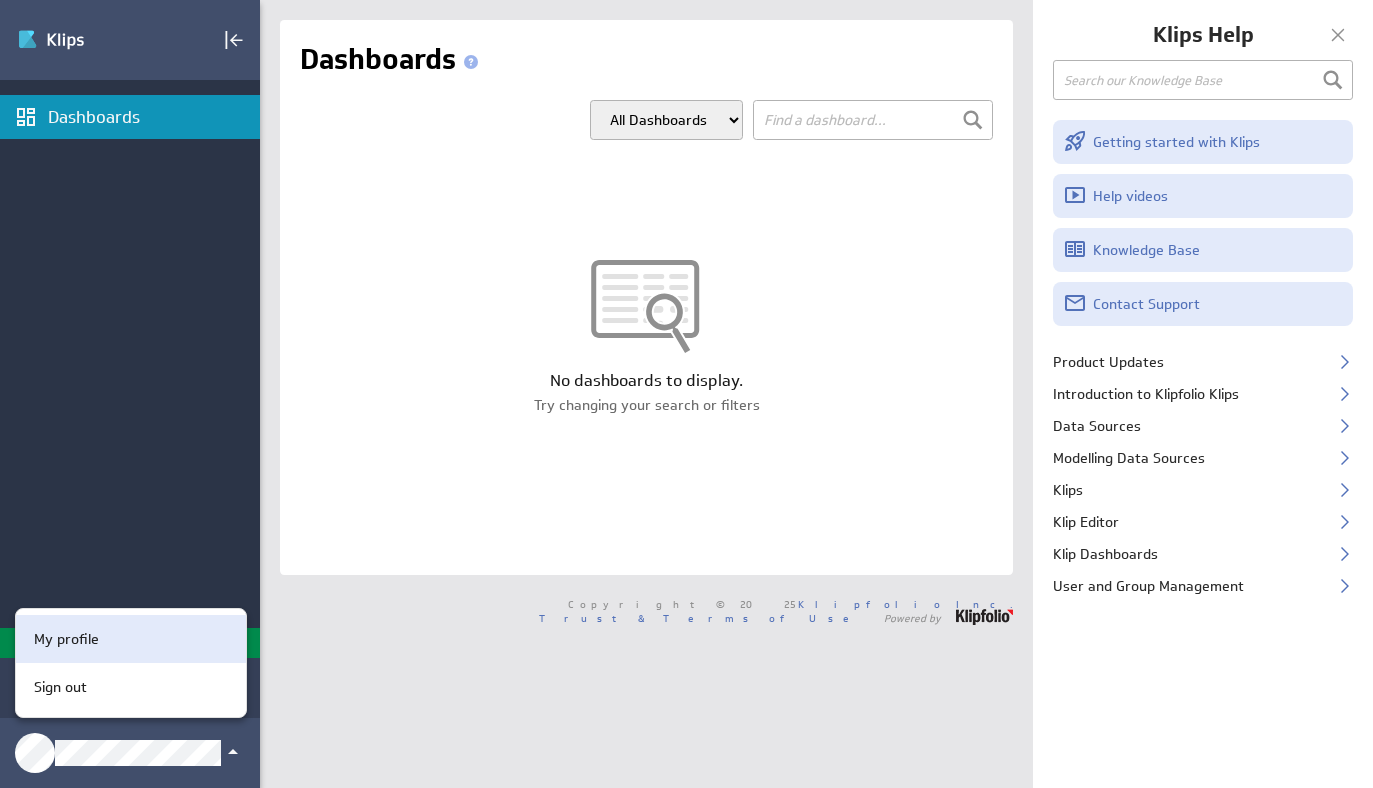 click on "My profile" at bounding box center [131, 639] 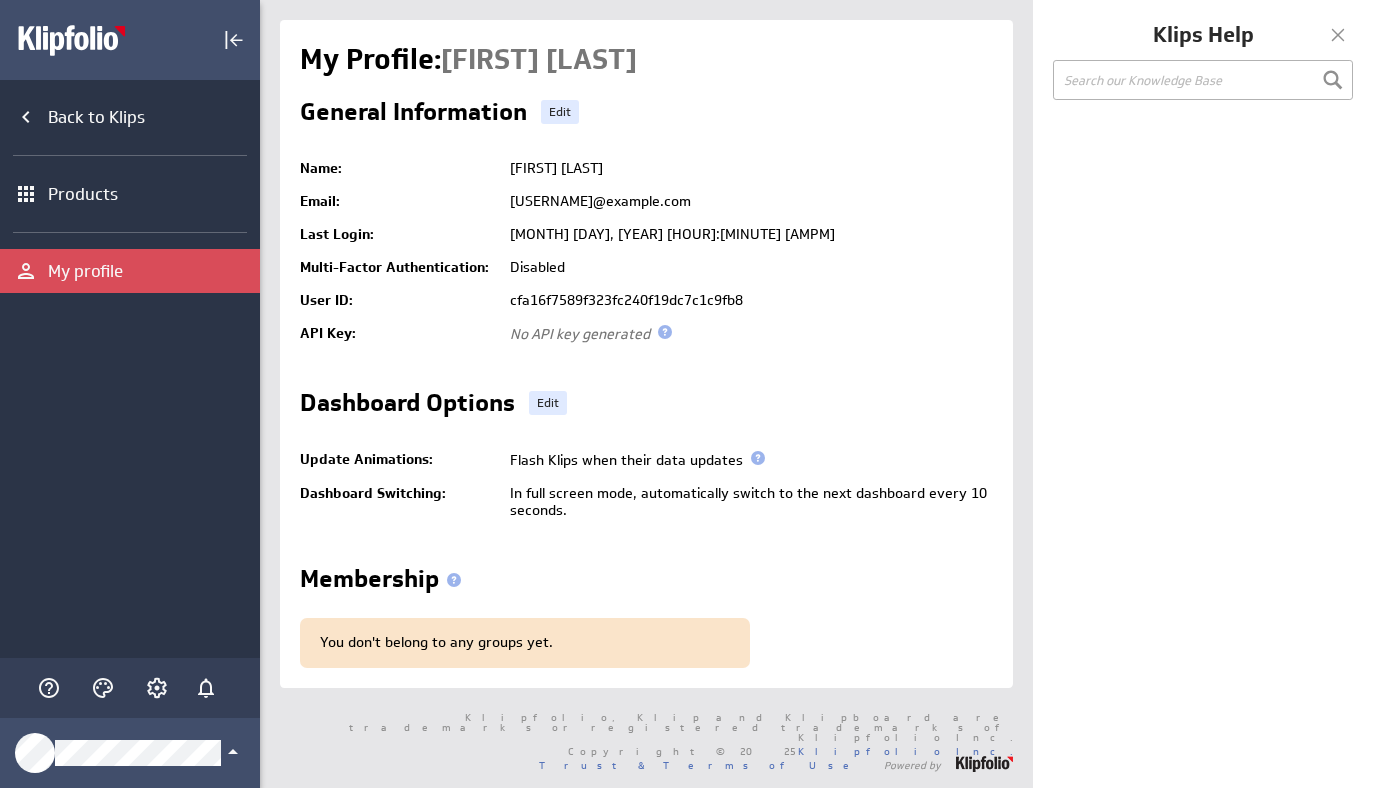 scroll, scrollTop: 0, scrollLeft: 0, axis: both 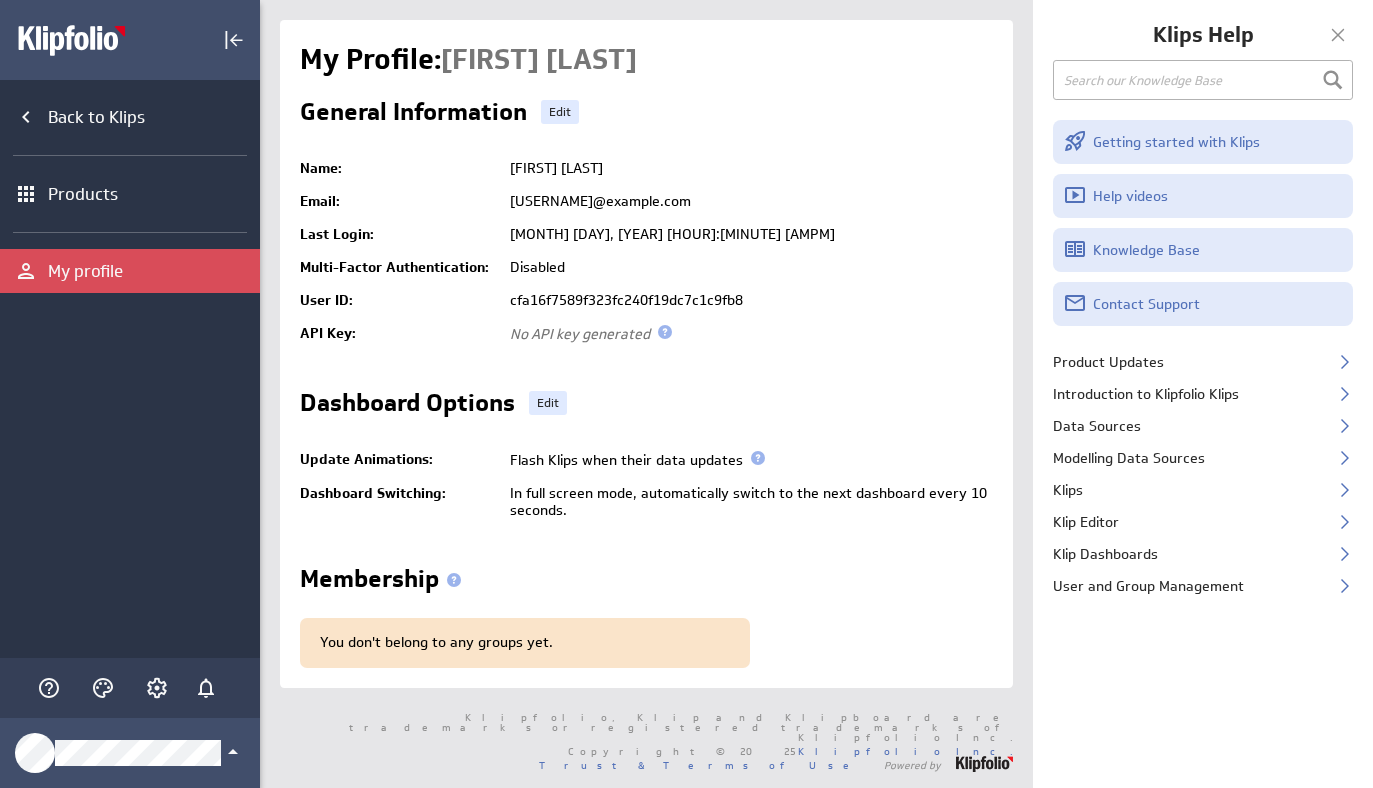 click on "No API key generated" at bounding box center (746, 334) 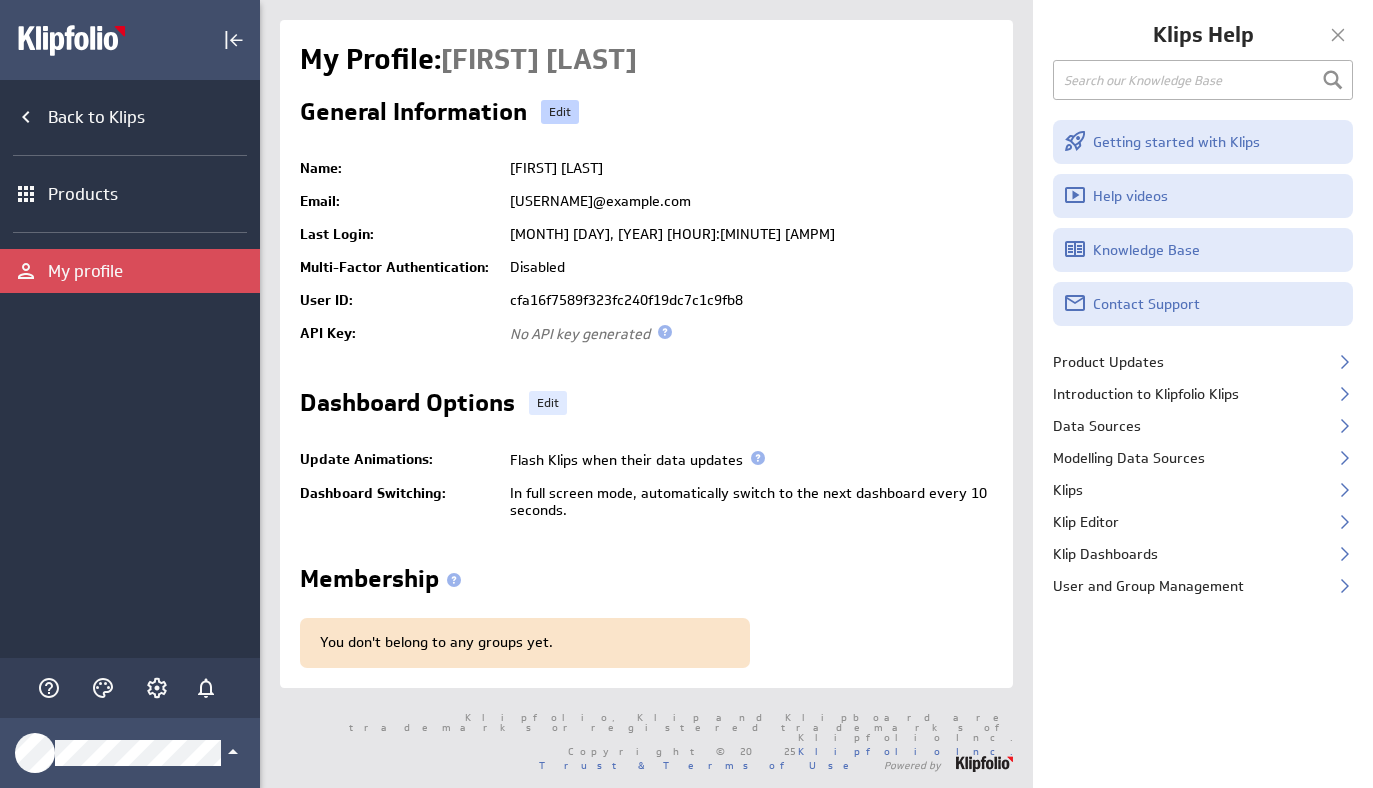 click on "Edit" at bounding box center (560, 112) 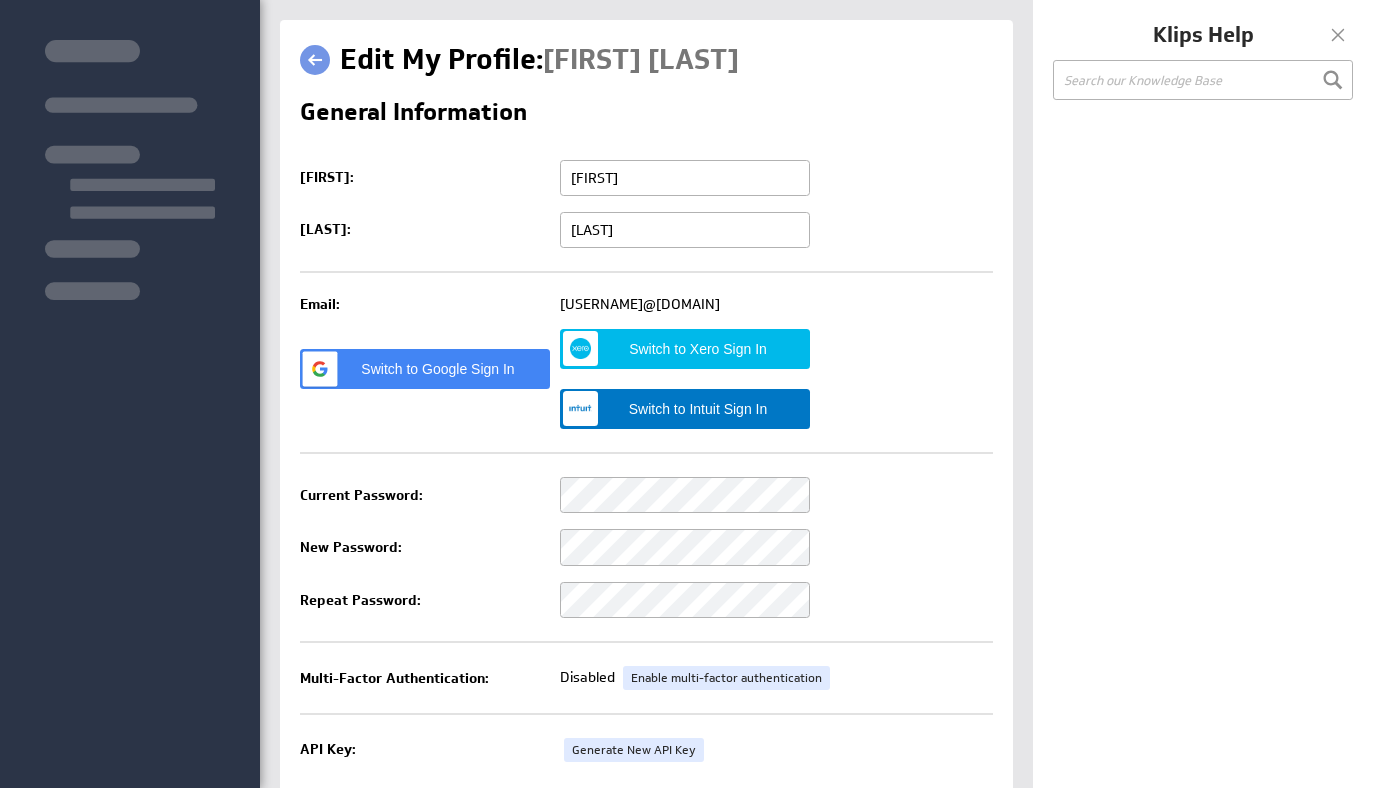 scroll, scrollTop: 0, scrollLeft: 0, axis: both 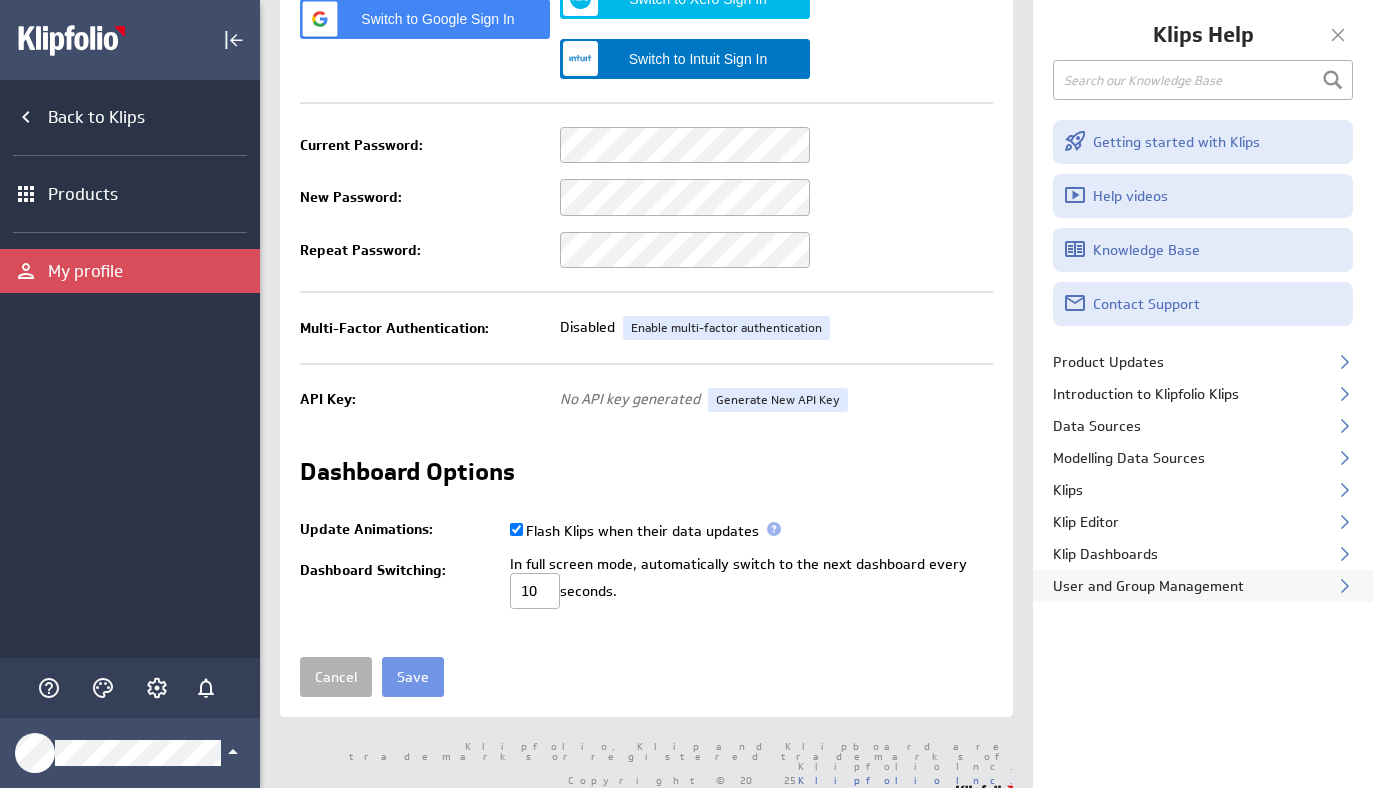 click on "User and Group Management" at bounding box center (1203, 586) 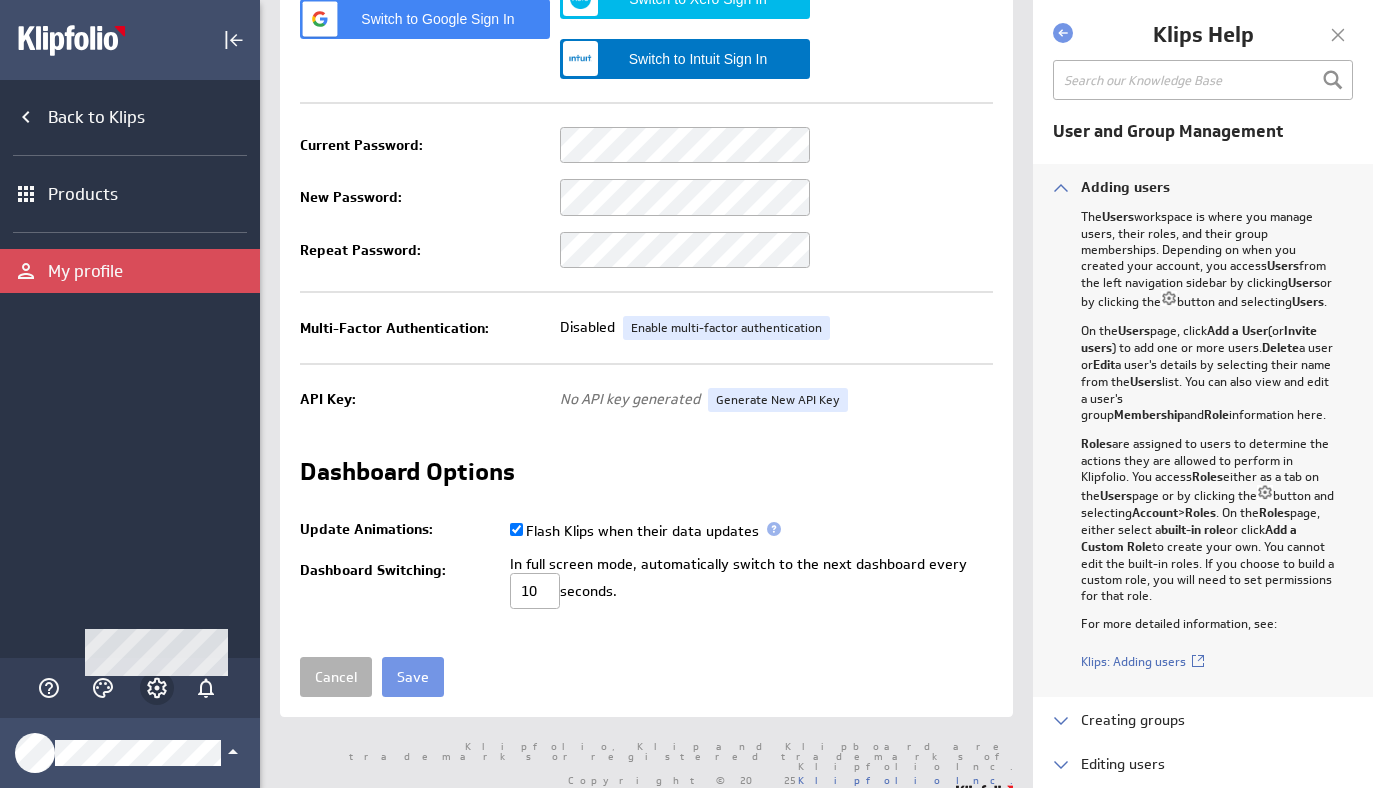 click 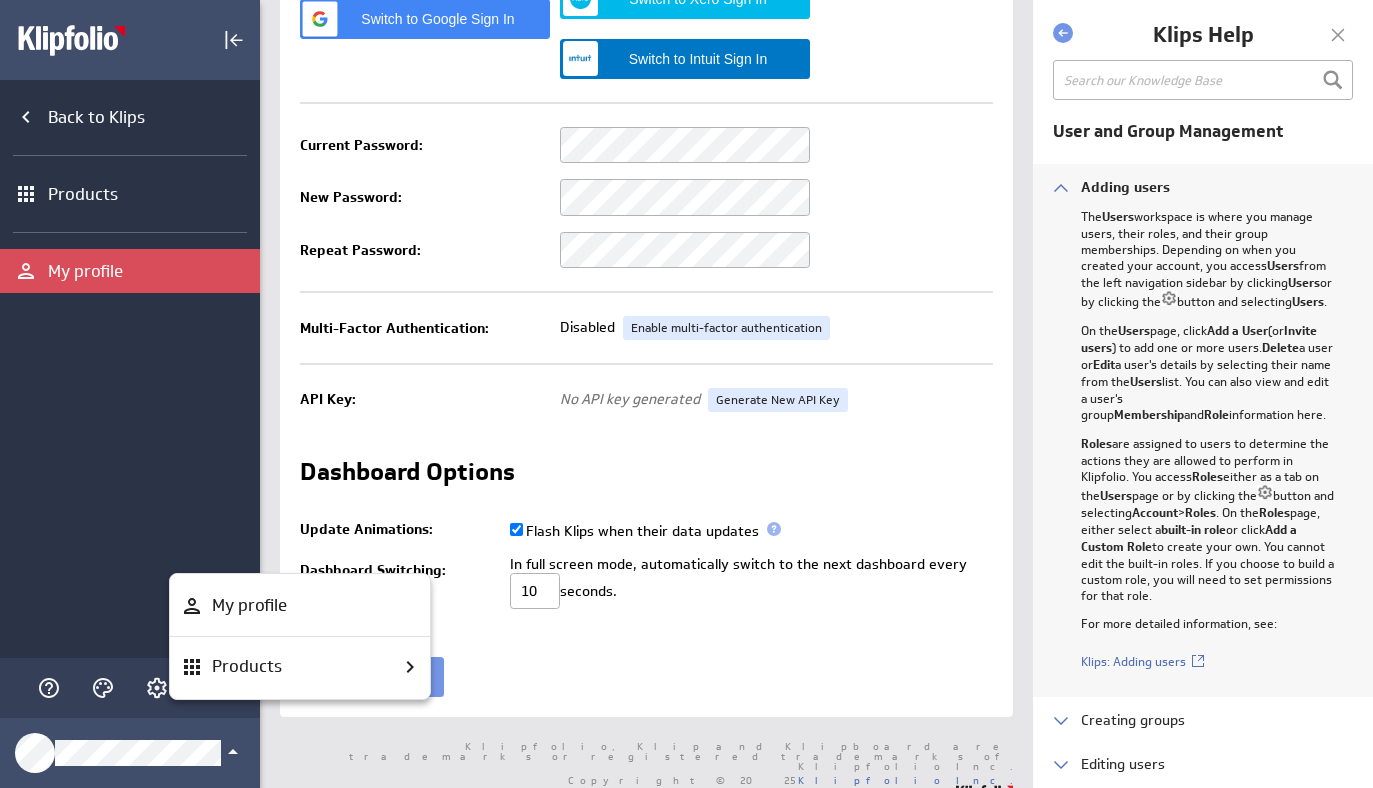 click at bounding box center (686, 394) 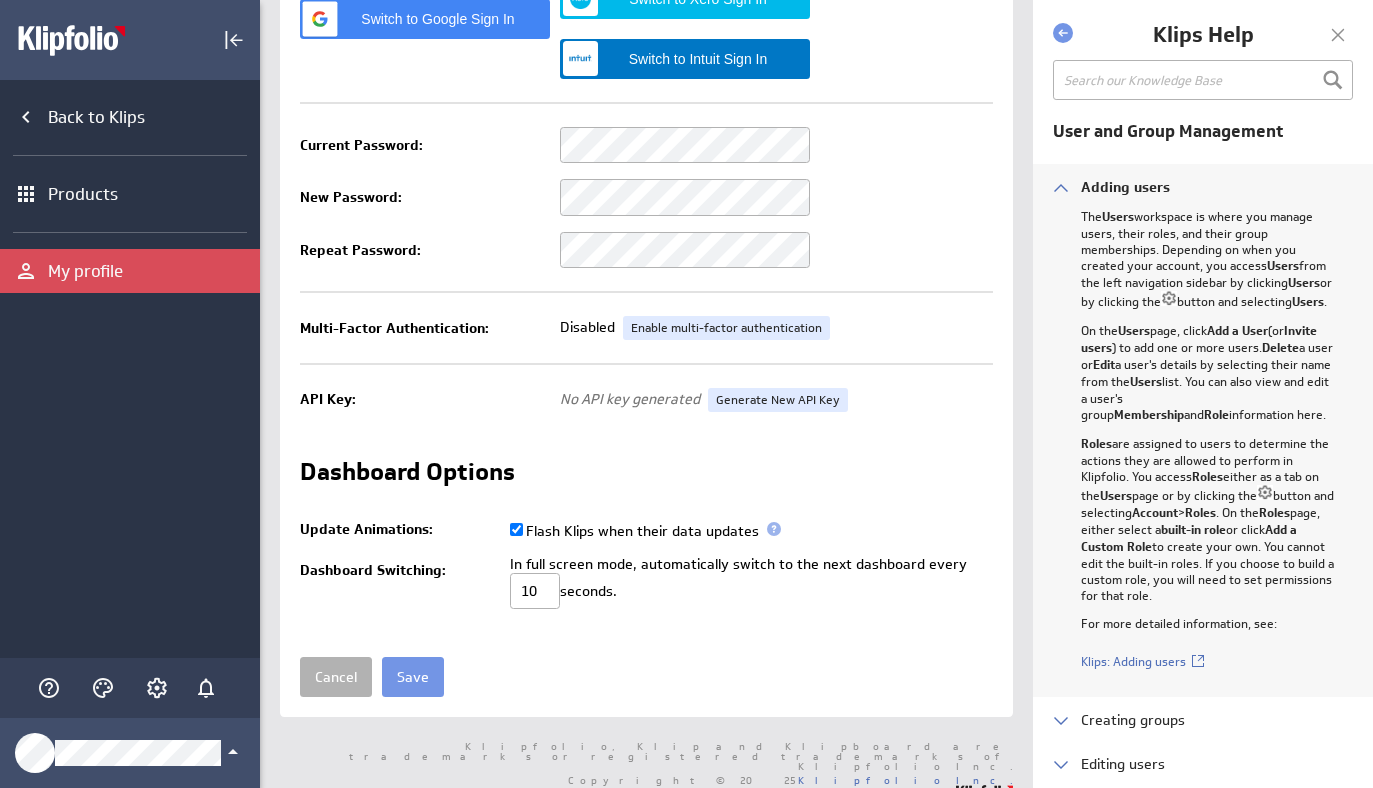 click on "Switch to Google Sign In" at bounding box center [425, 19] 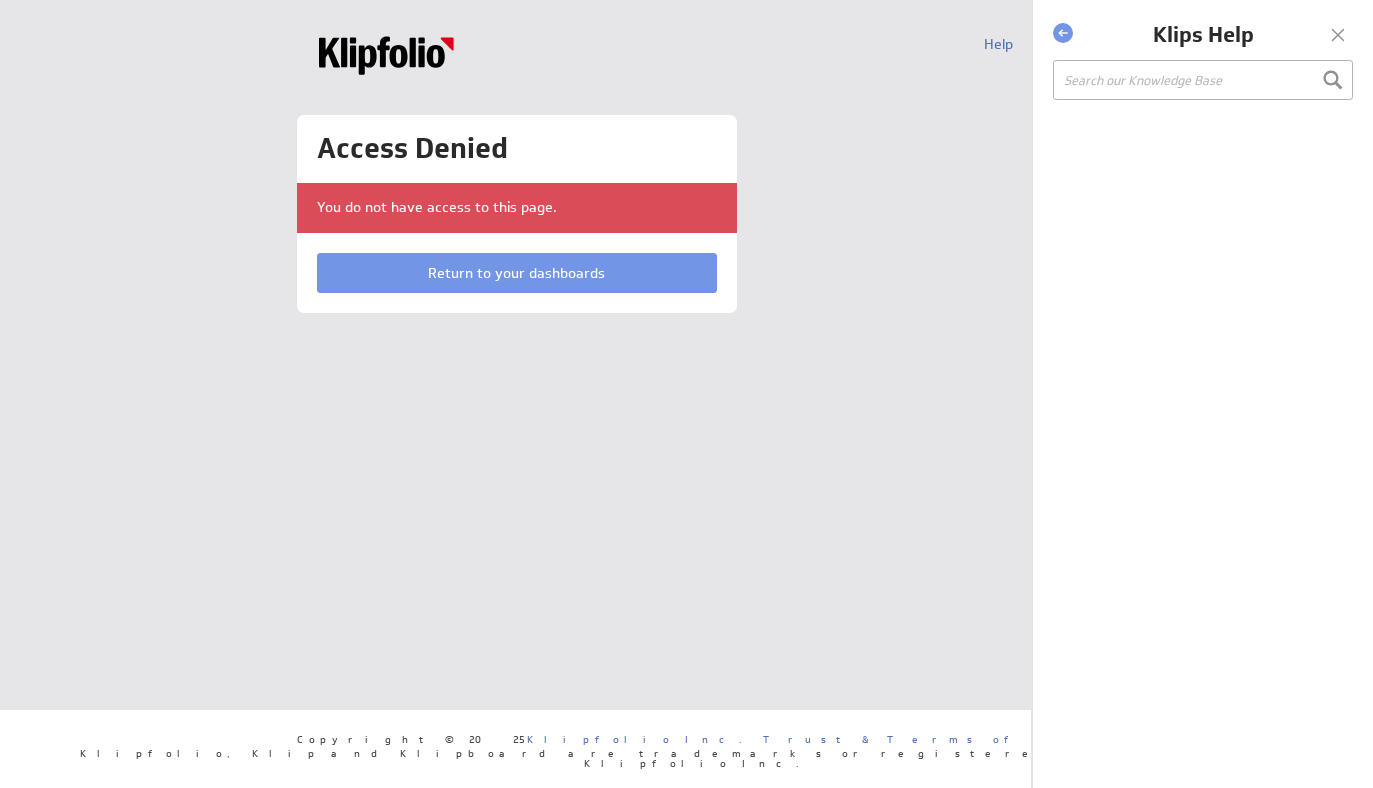 scroll, scrollTop: 0, scrollLeft: 0, axis: both 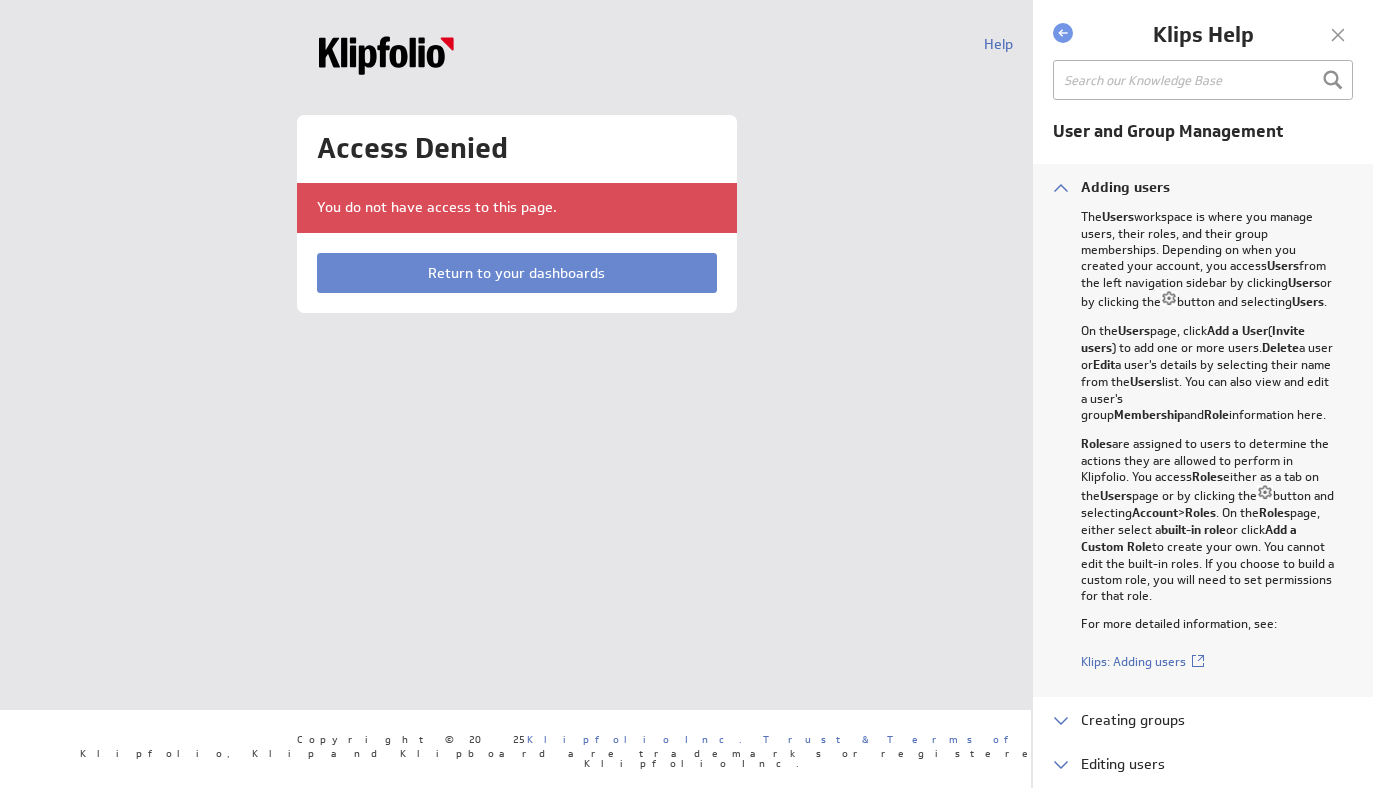 click on "Return to your dashboards" at bounding box center (517, 273) 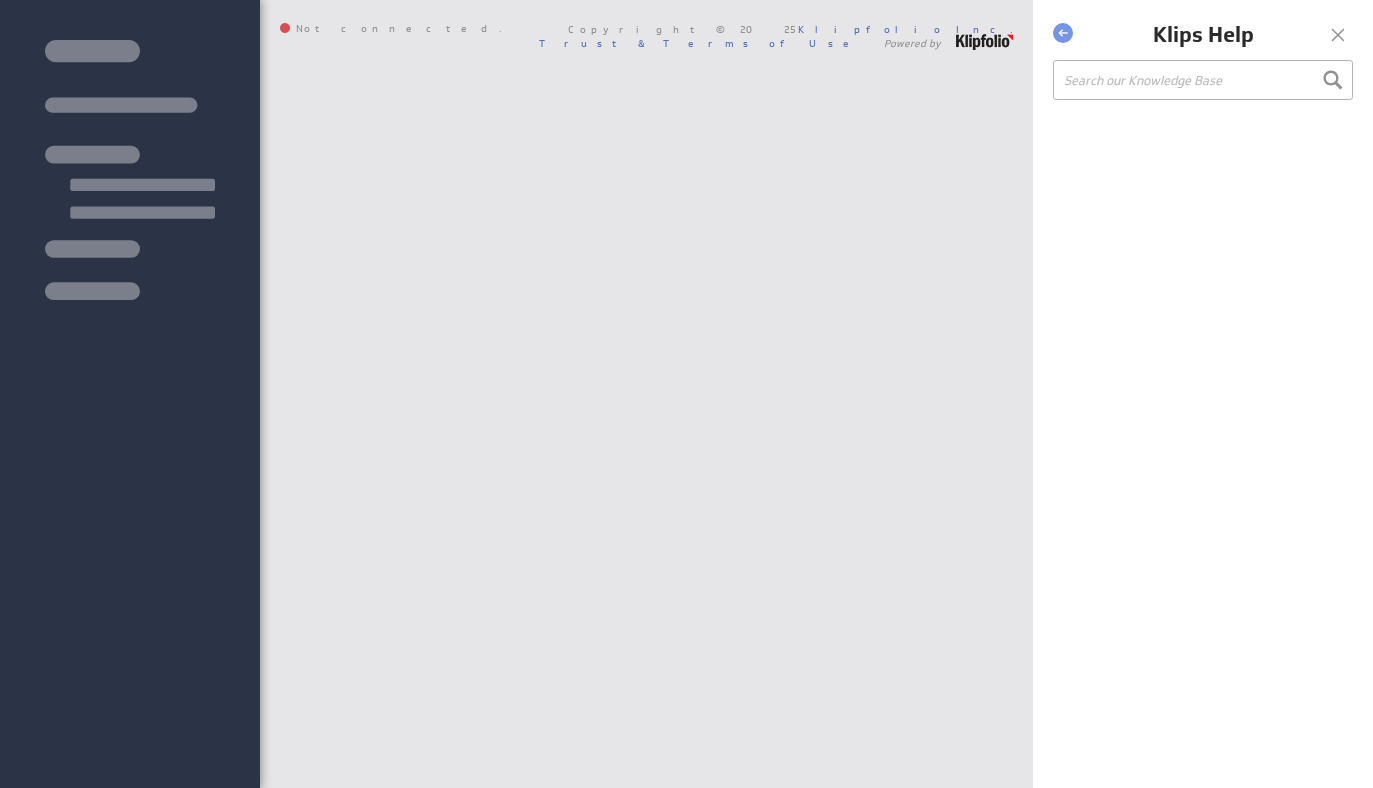 scroll, scrollTop: 0, scrollLeft: 0, axis: both 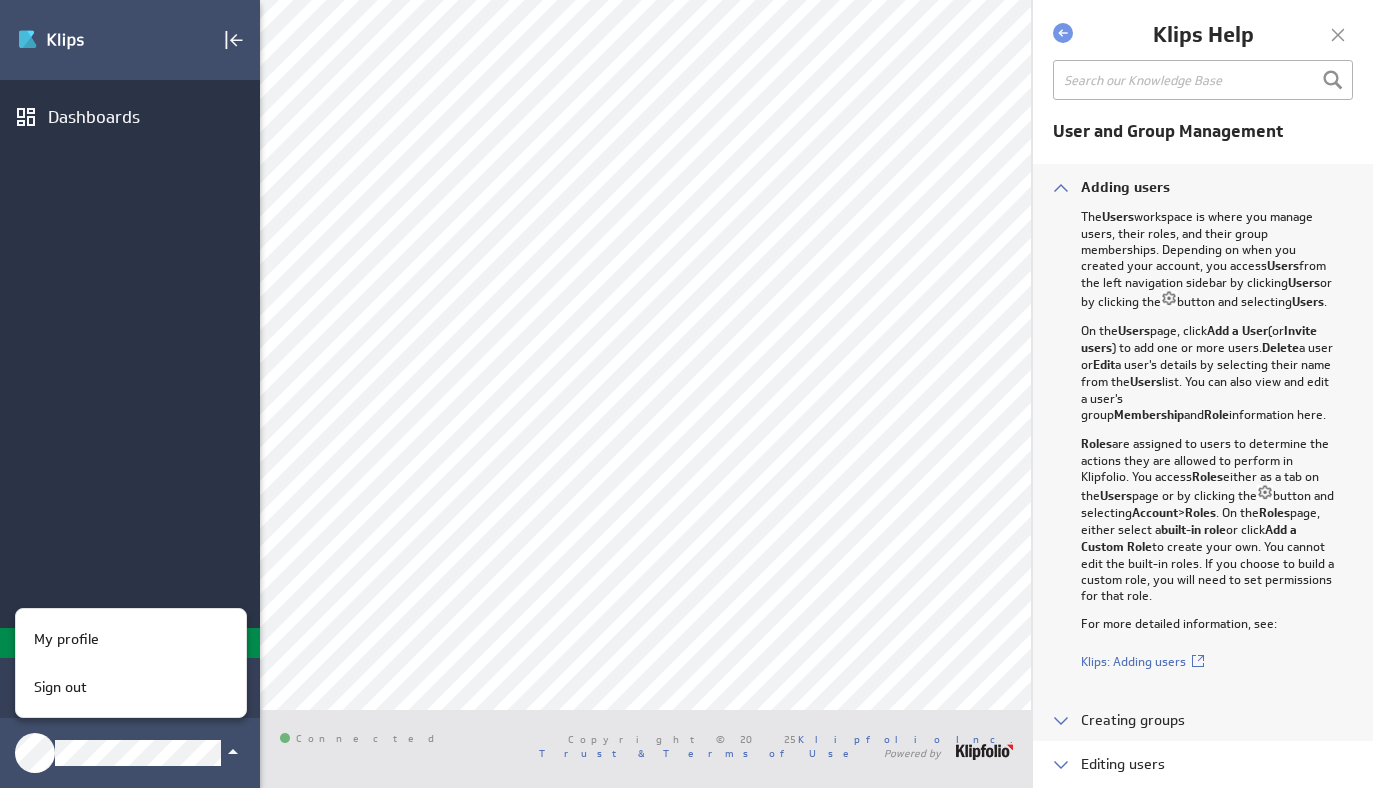 click on "Creating groups" at bounding box center (1203, 719) 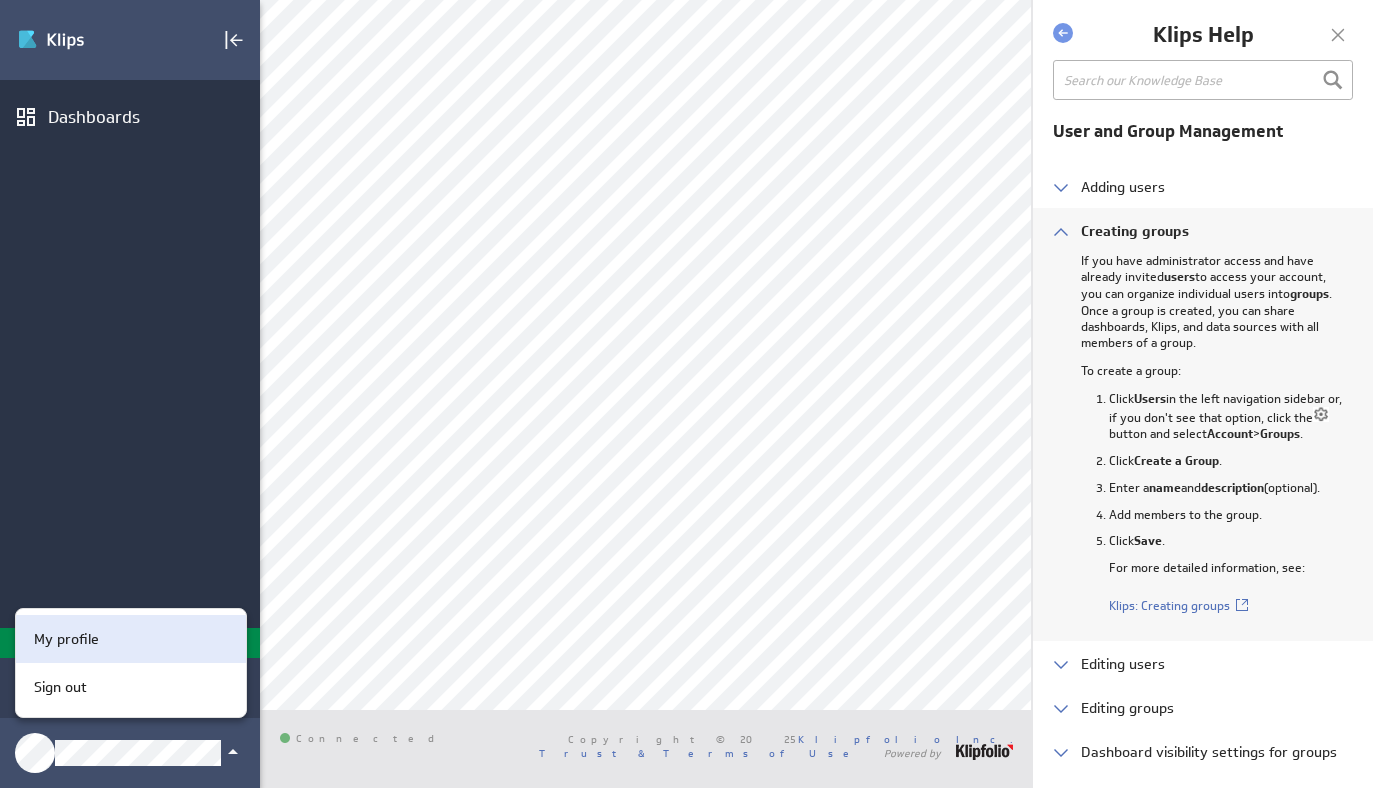 click on "My profile" at bounding box center [66, 639] 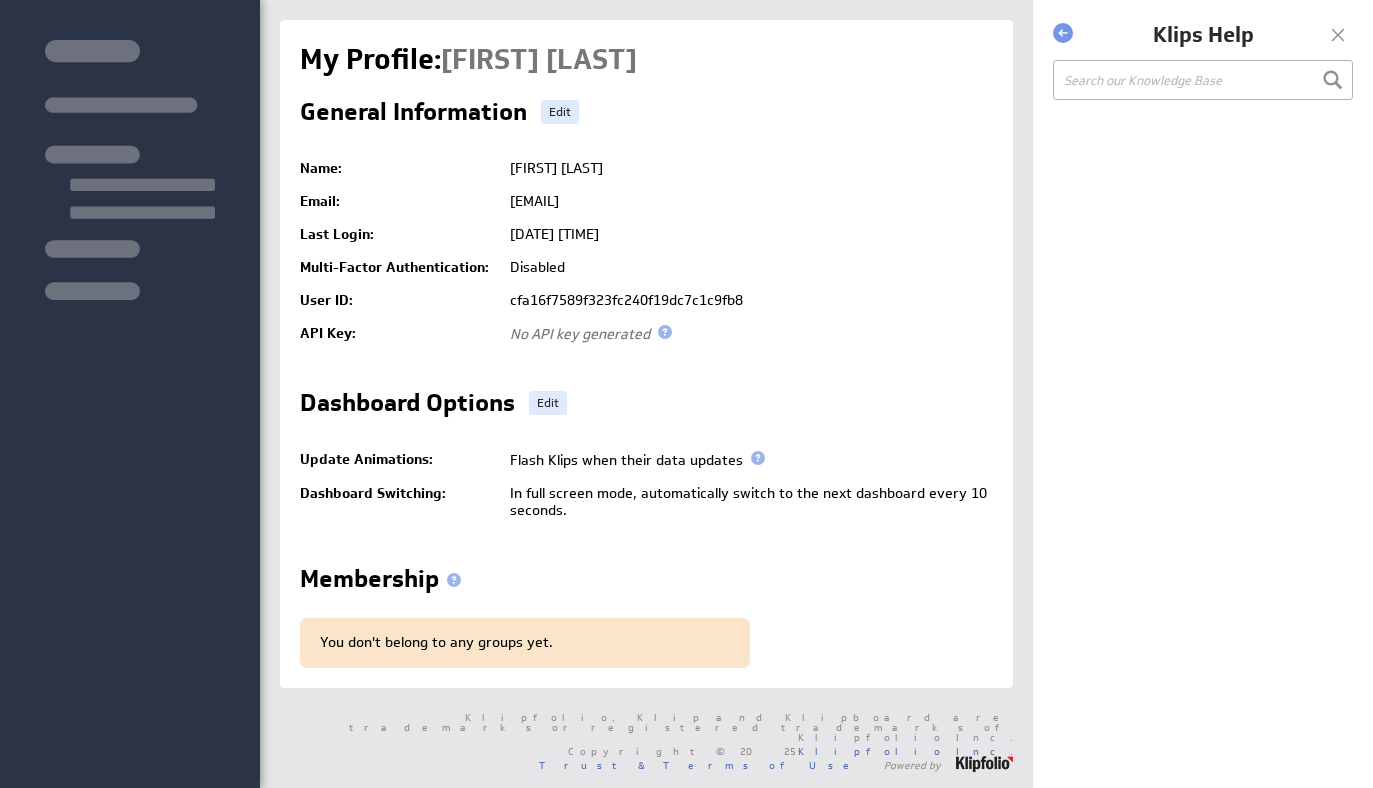 scroll, scrollTop: 0, scrollLeft: 0, axis: both 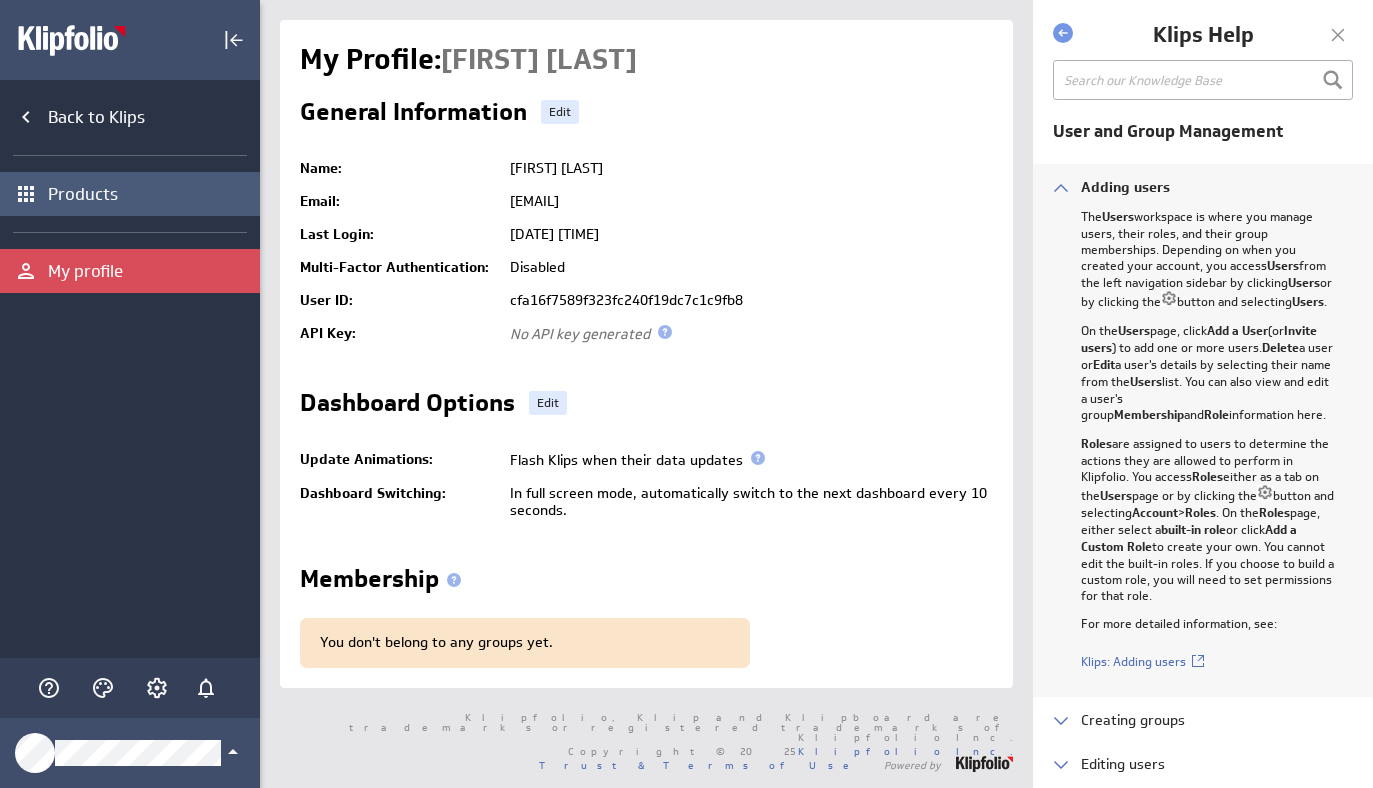 click on "Products" at bounding box center (151, 194) 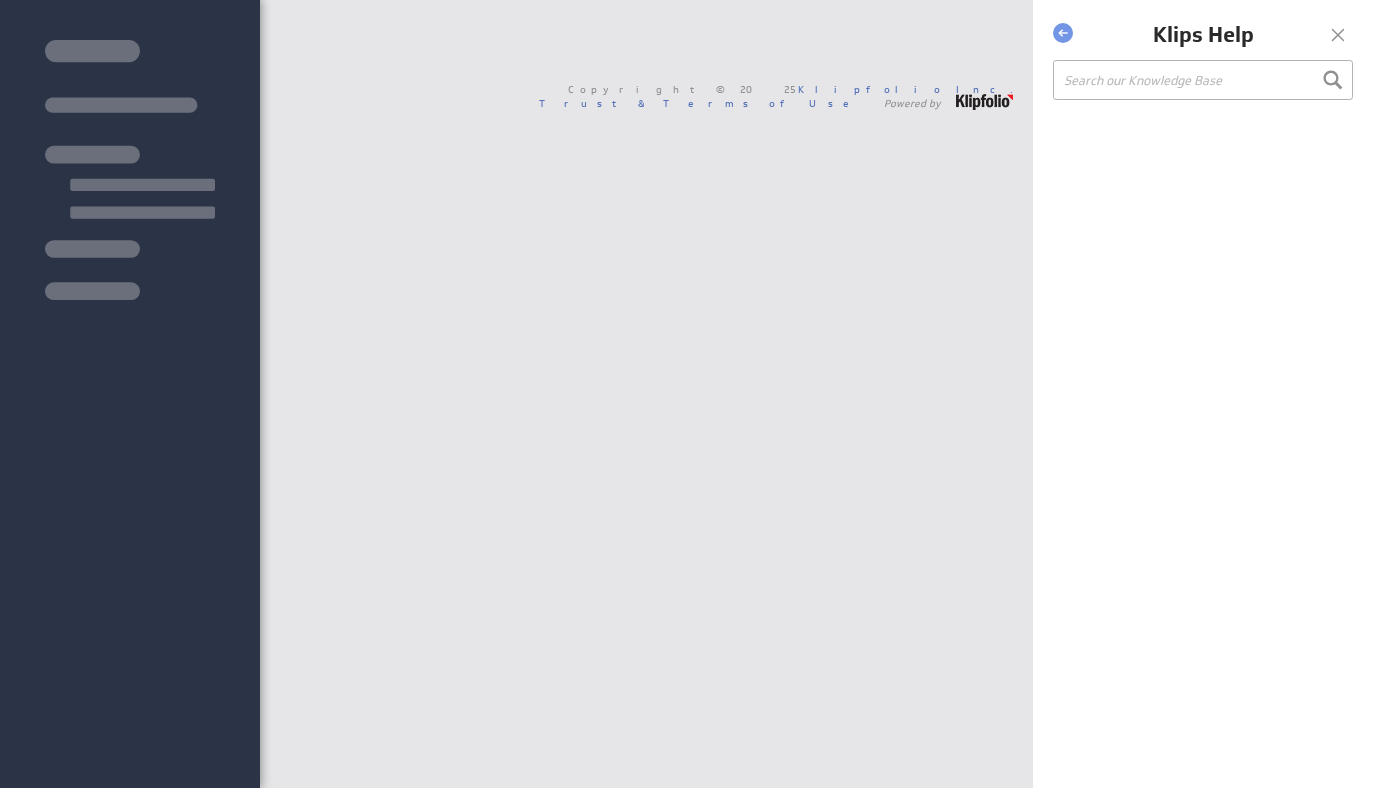 scroll, scrollTop: 0, scrollLeft: 0, axis: both 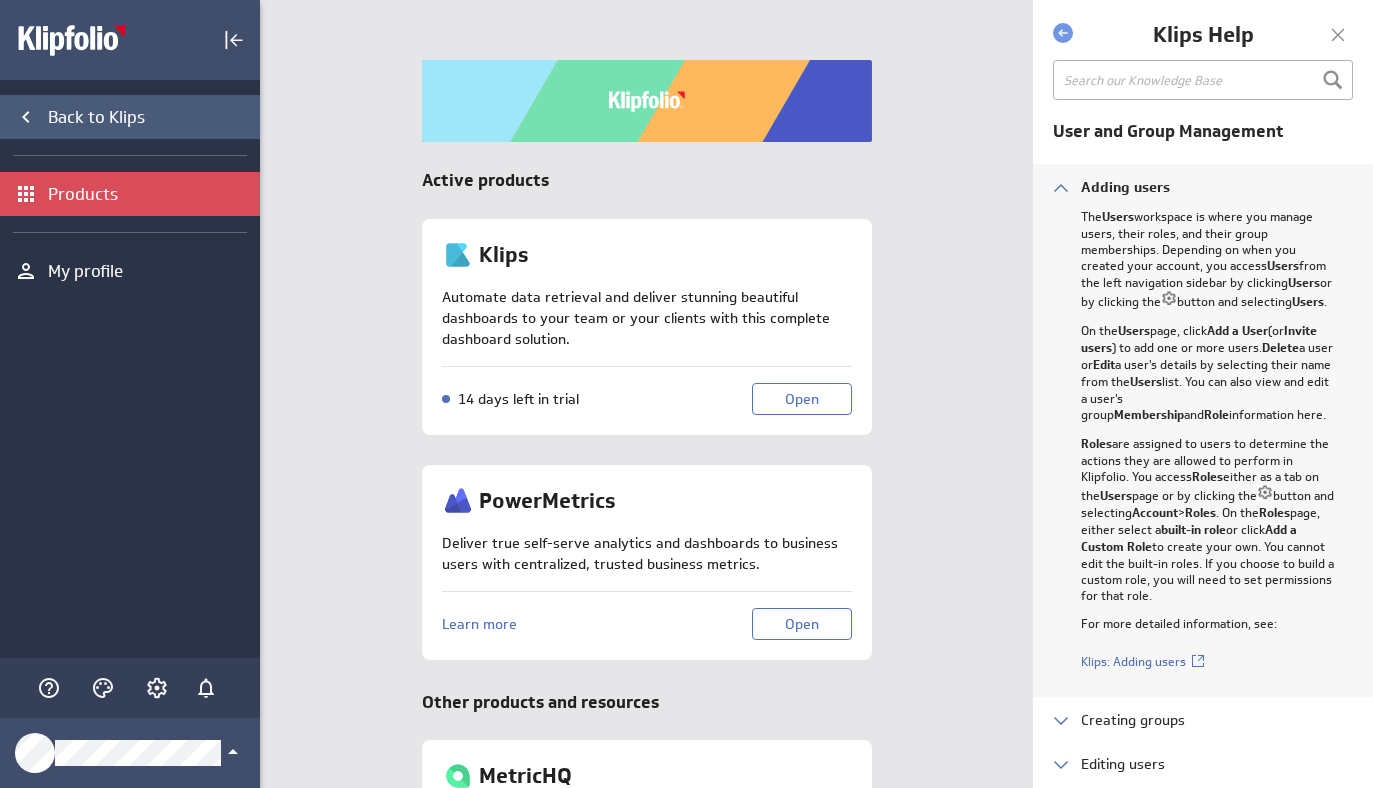 click 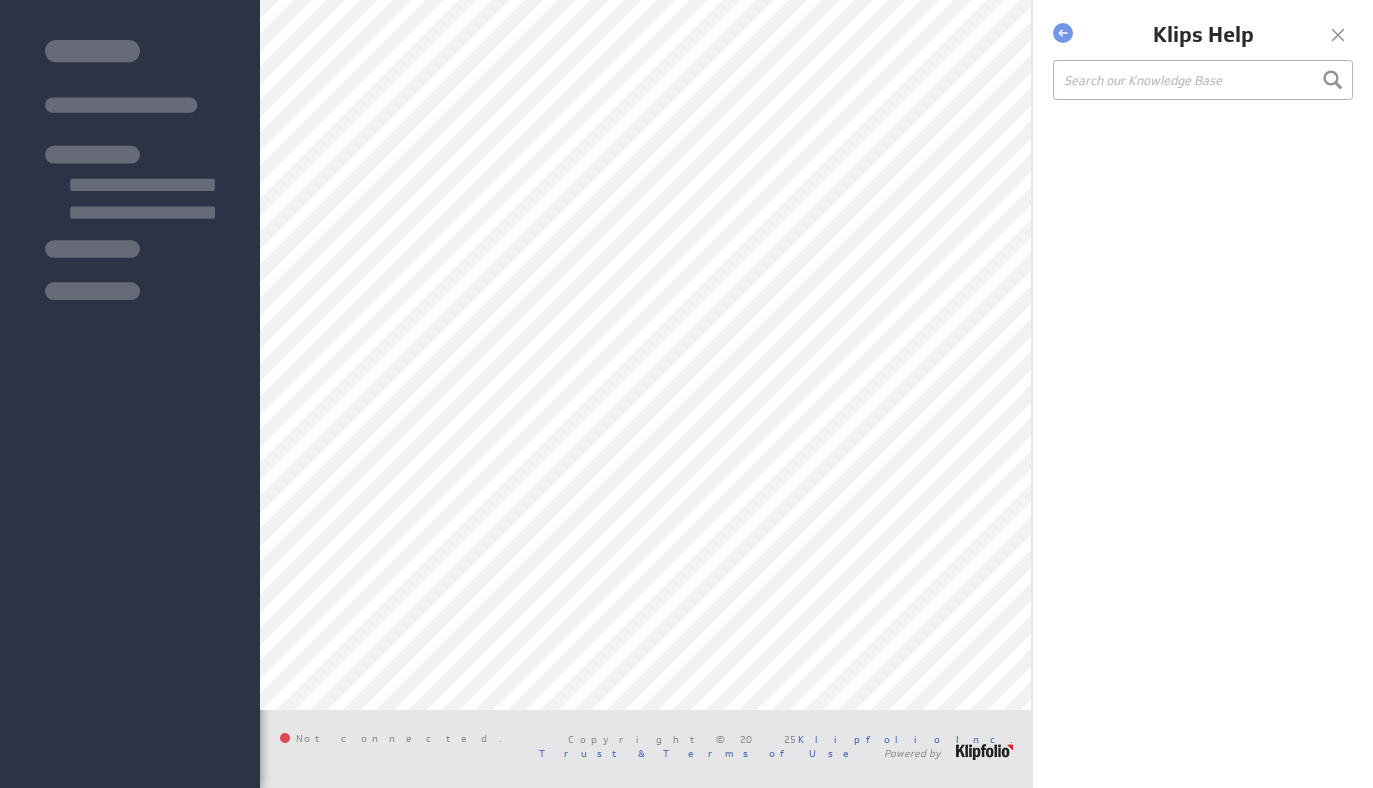 scroll, scrollTop: 0, scrollLeft: 0, axis: both 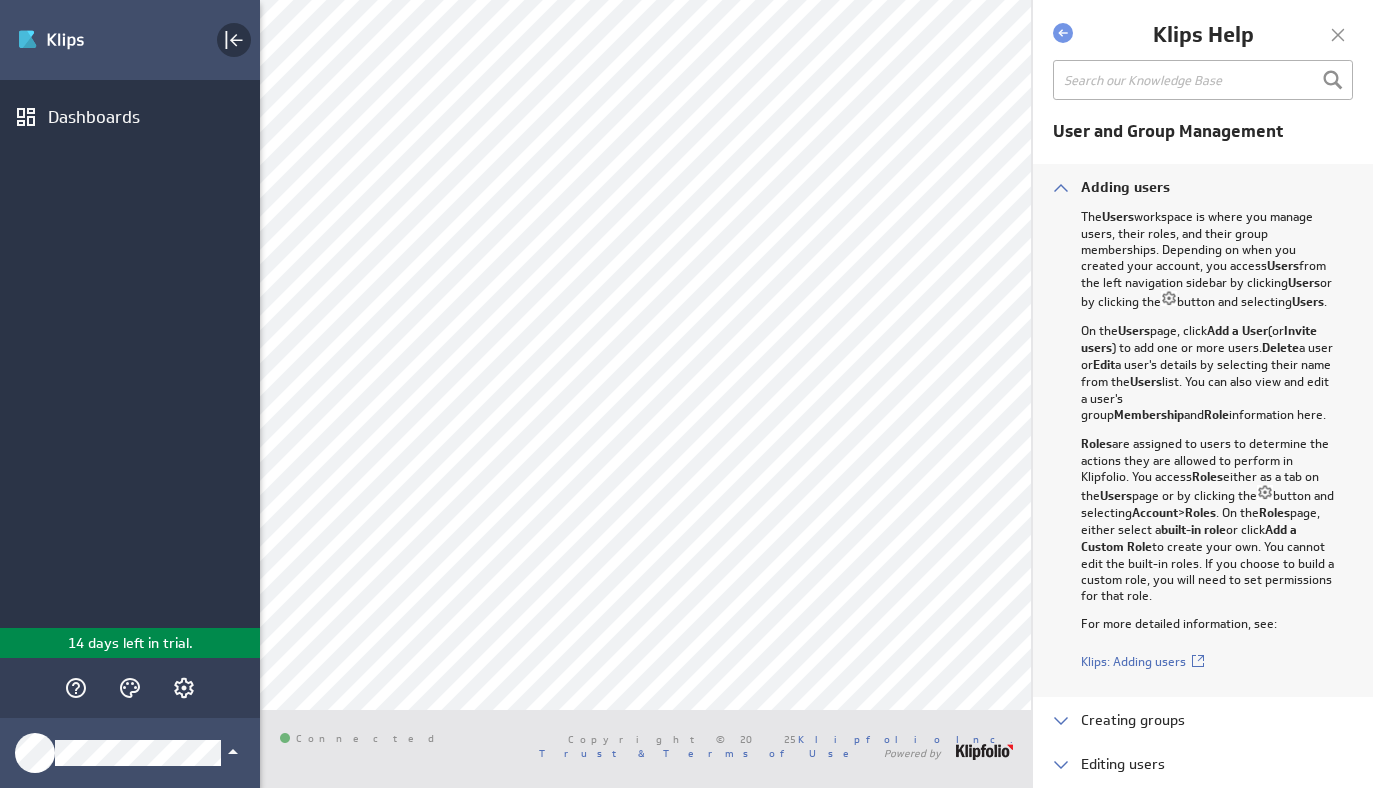 click 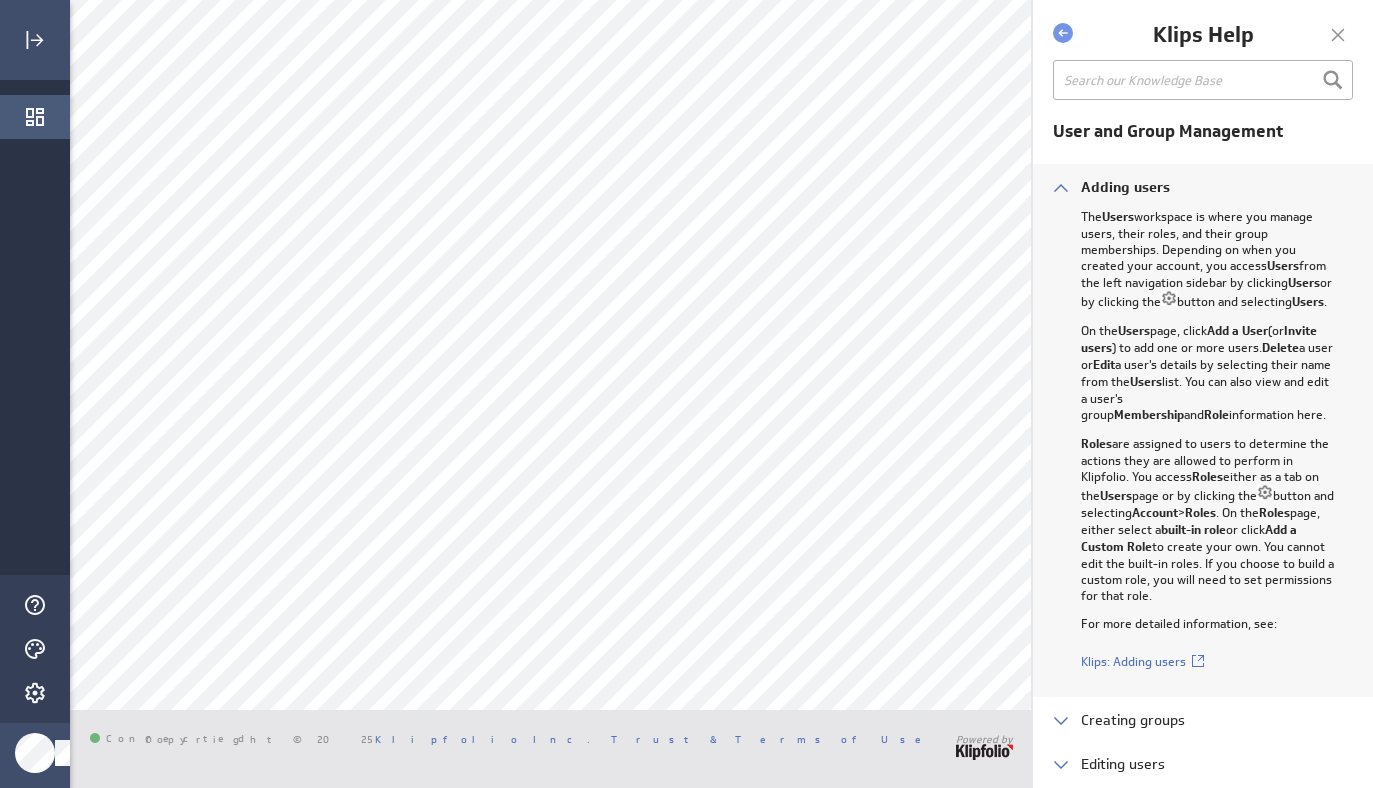 click 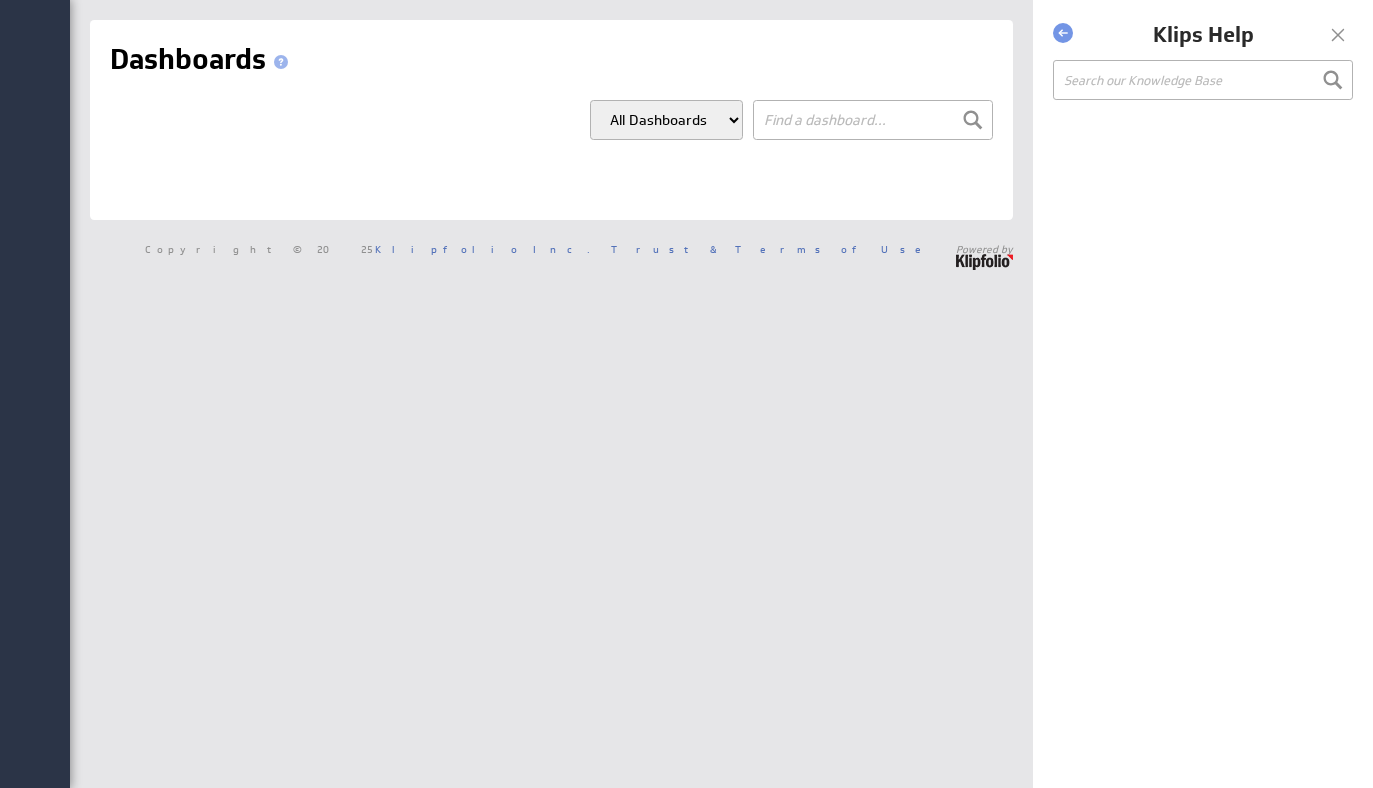 scroll, scrollTop: 0, scrollLeft: 0, axis: both 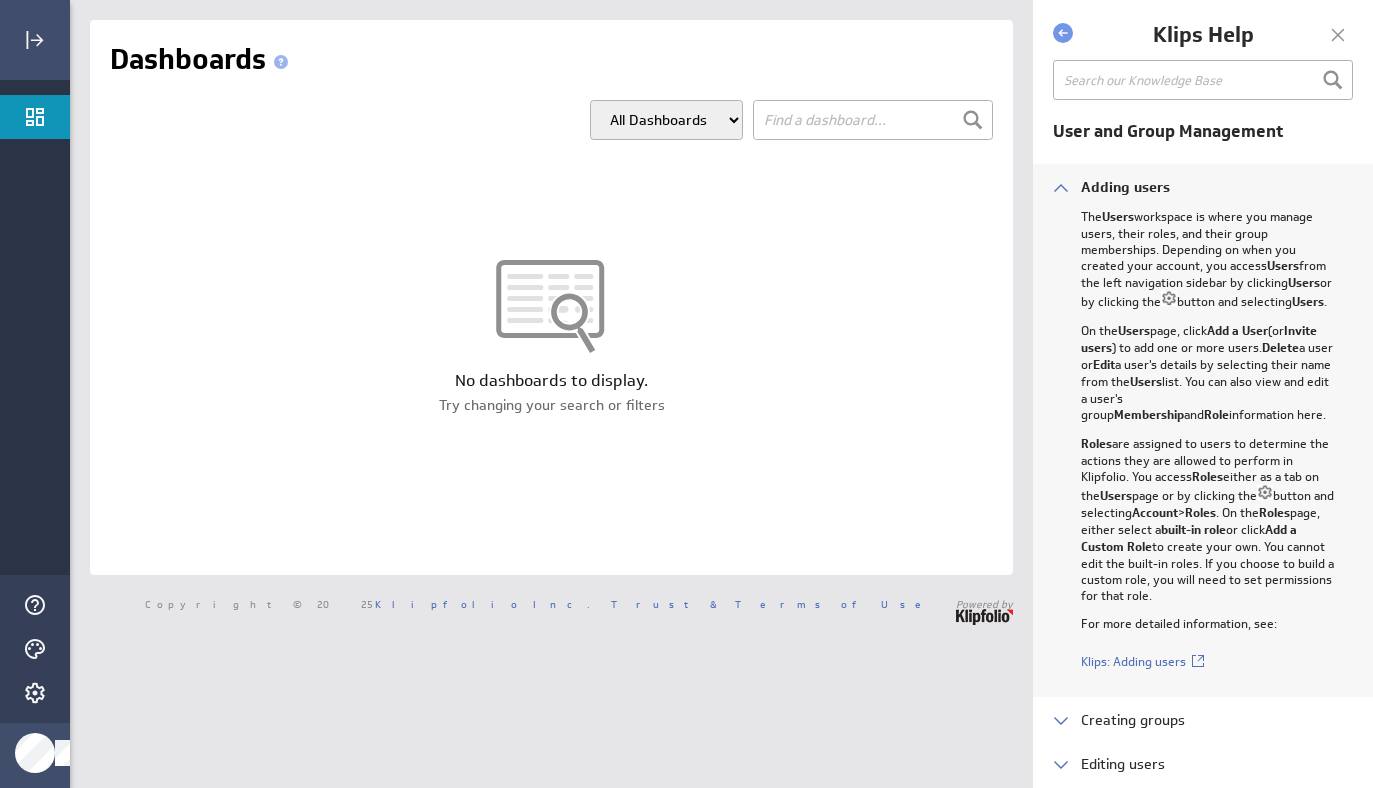 click on "Try changing your search or filters" at bounding box center [551, 405] 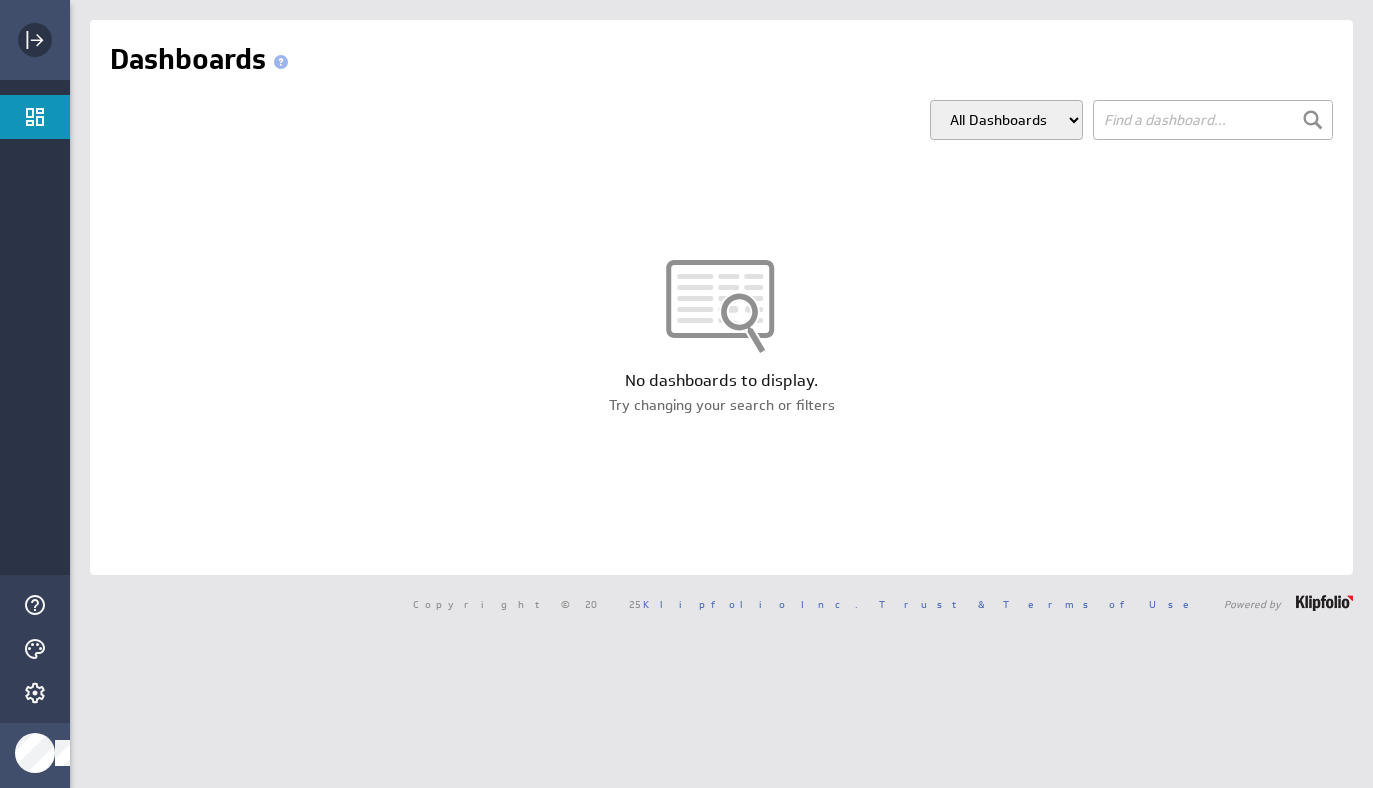 click 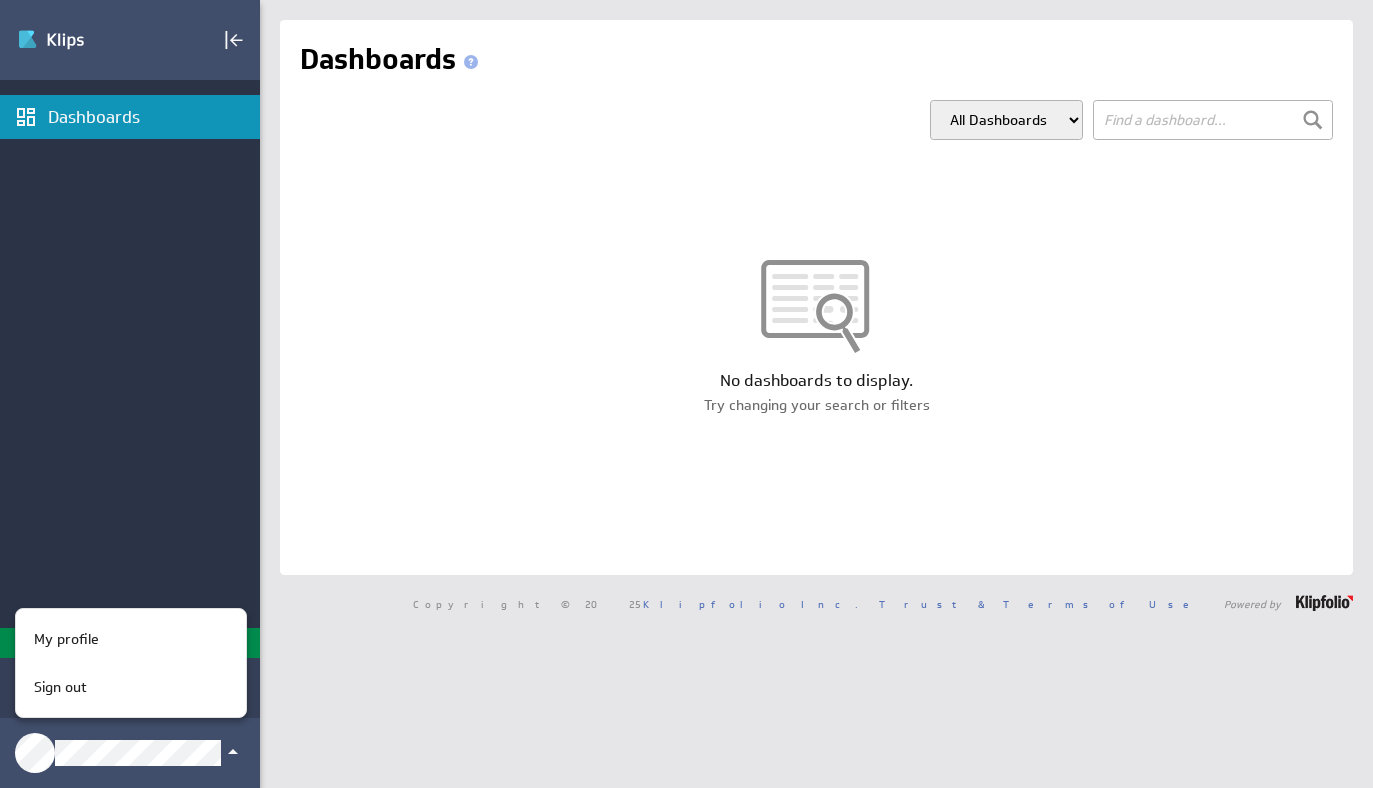 click at bounding box center [686, 394] 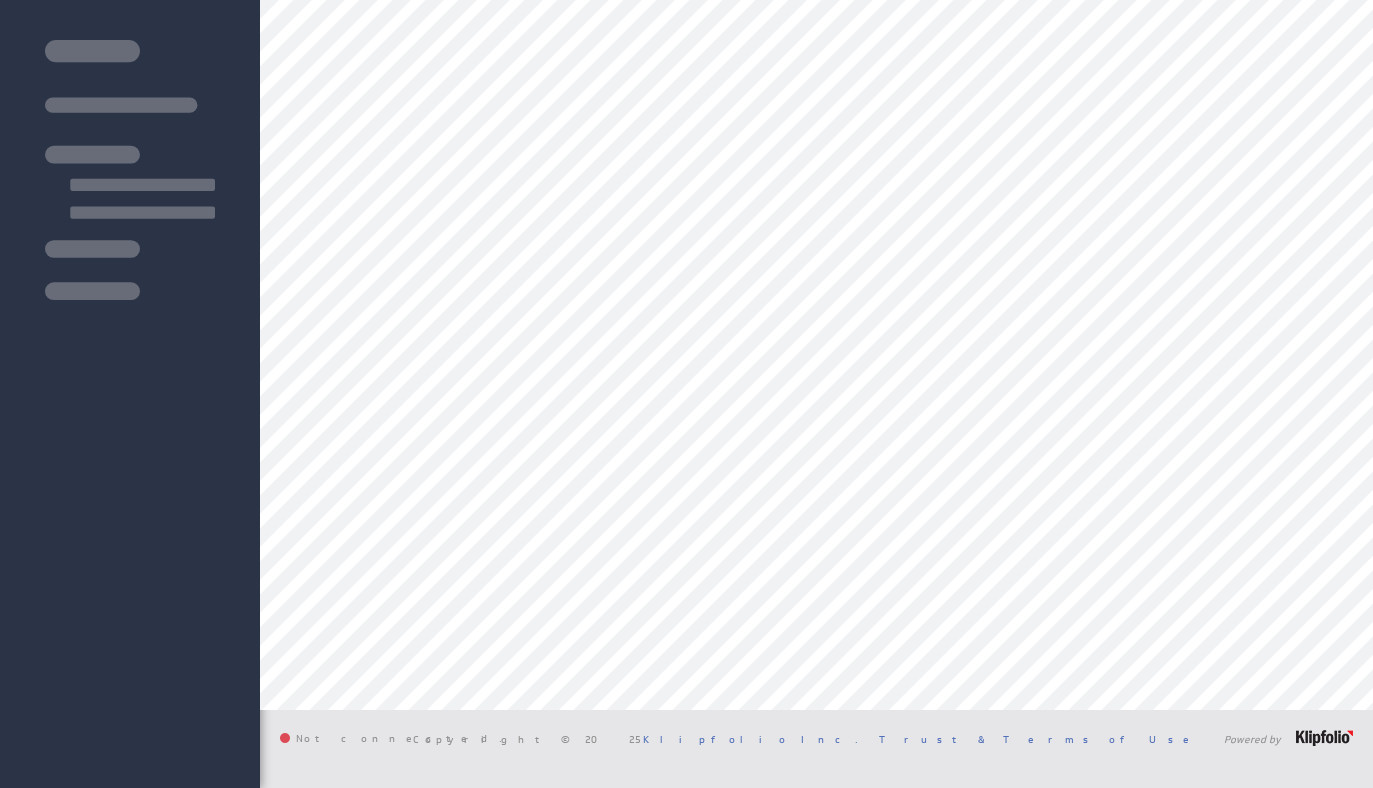 scroll, scrollTop: 0, scrollLeft: 0, axis: both 